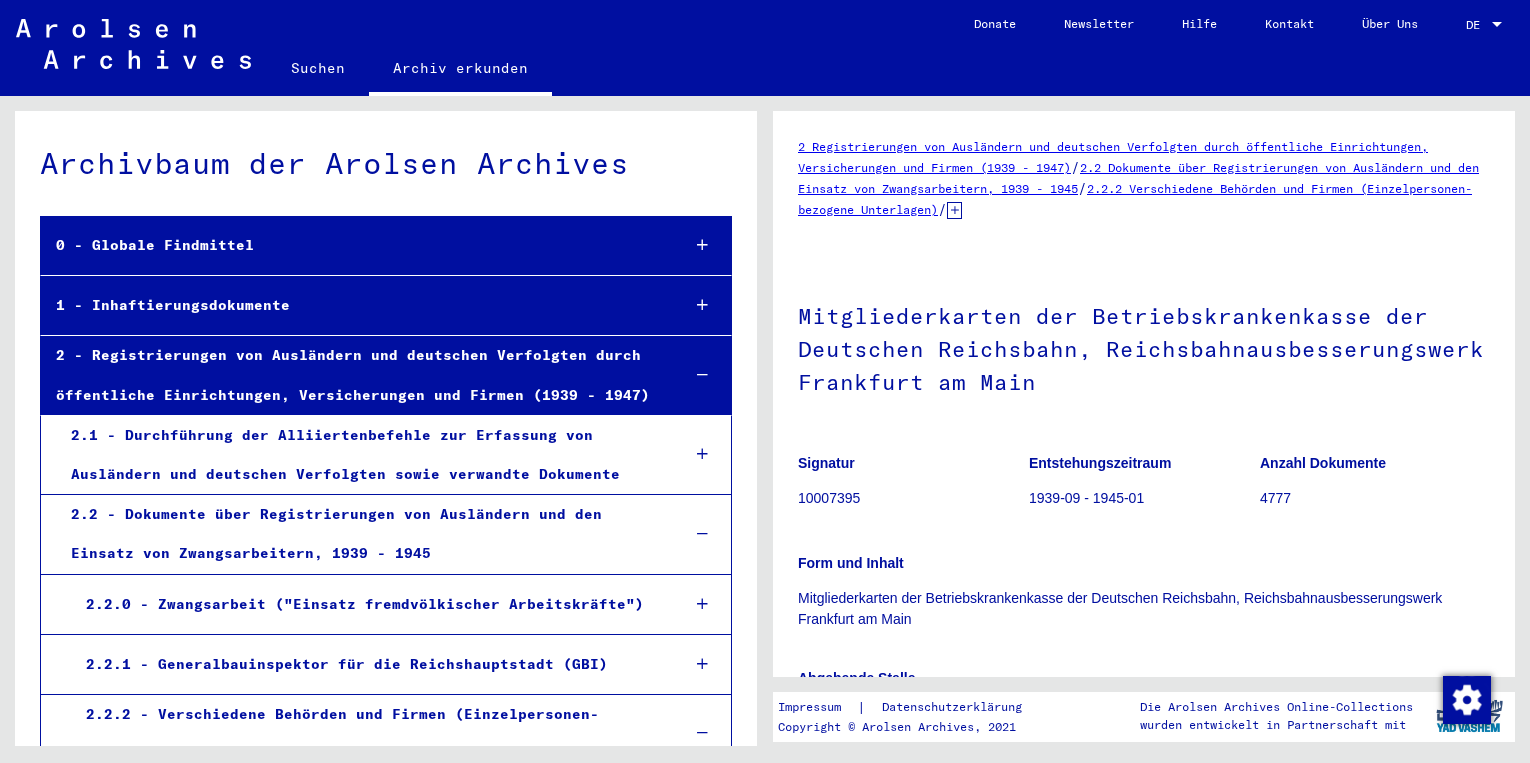 scroll, scrollTop: 0, scrollLeft: 0, axis: both 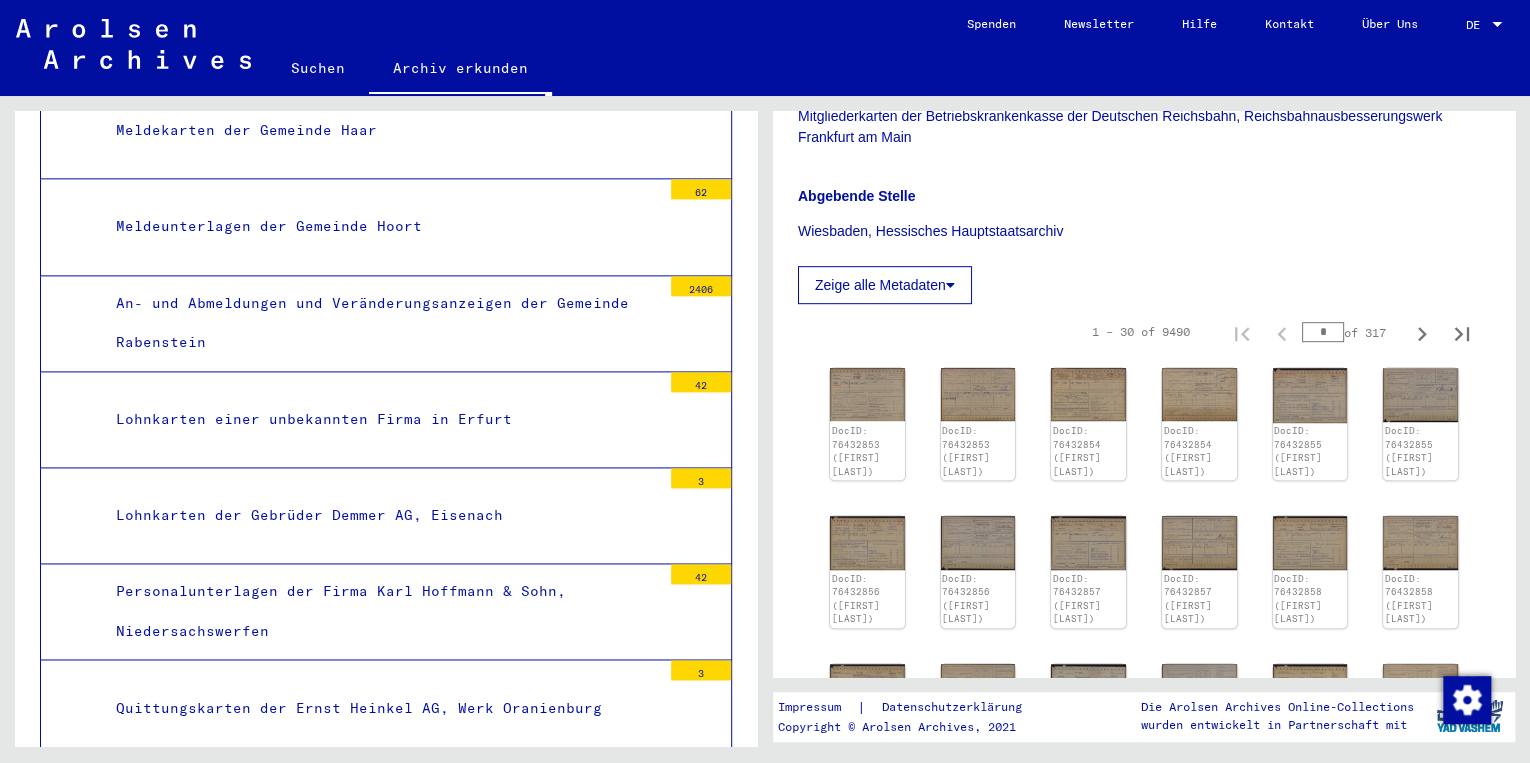click on "1 – 30 of 9490  *  of 317" at bounding box center [1275, 332] 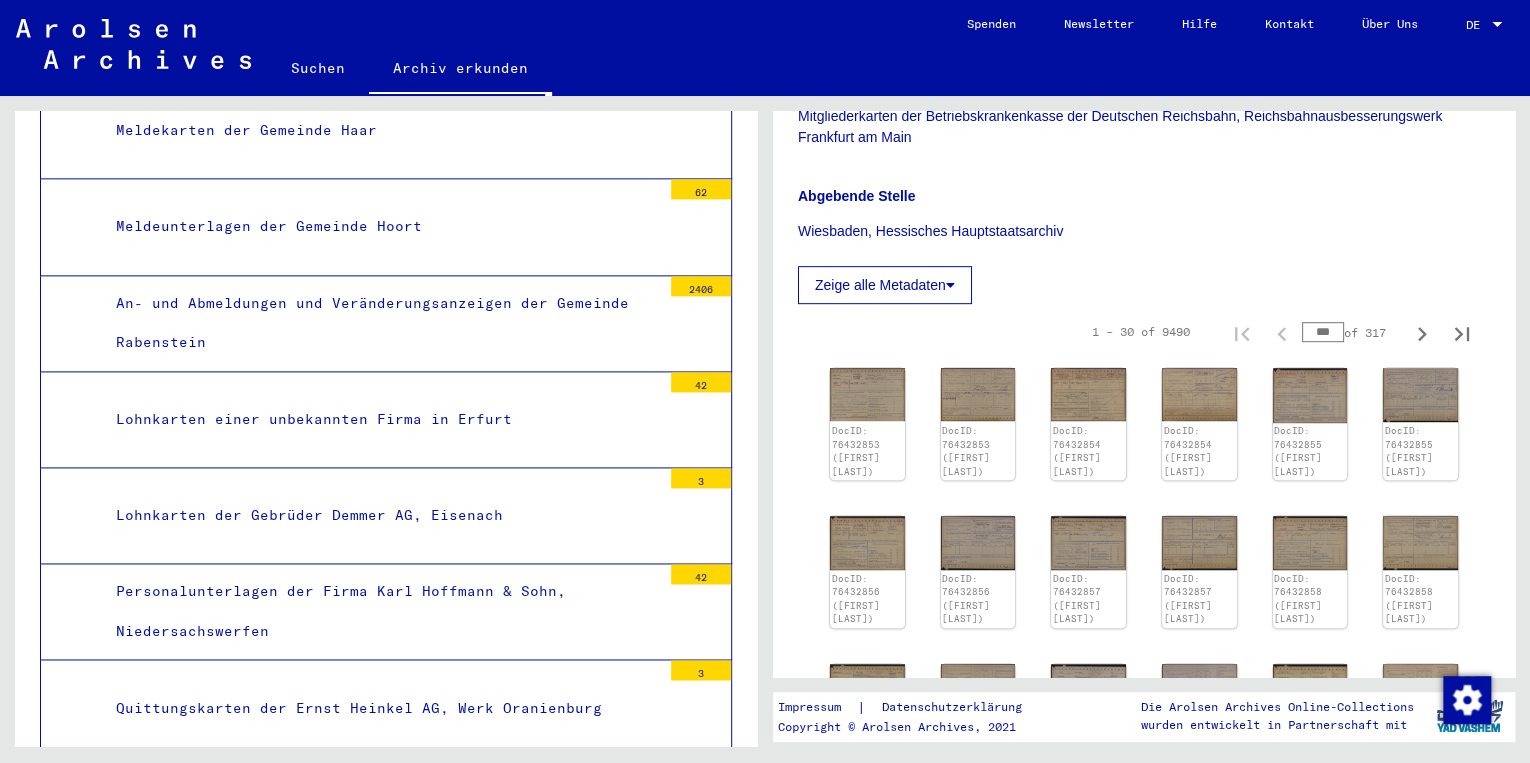type on "***" 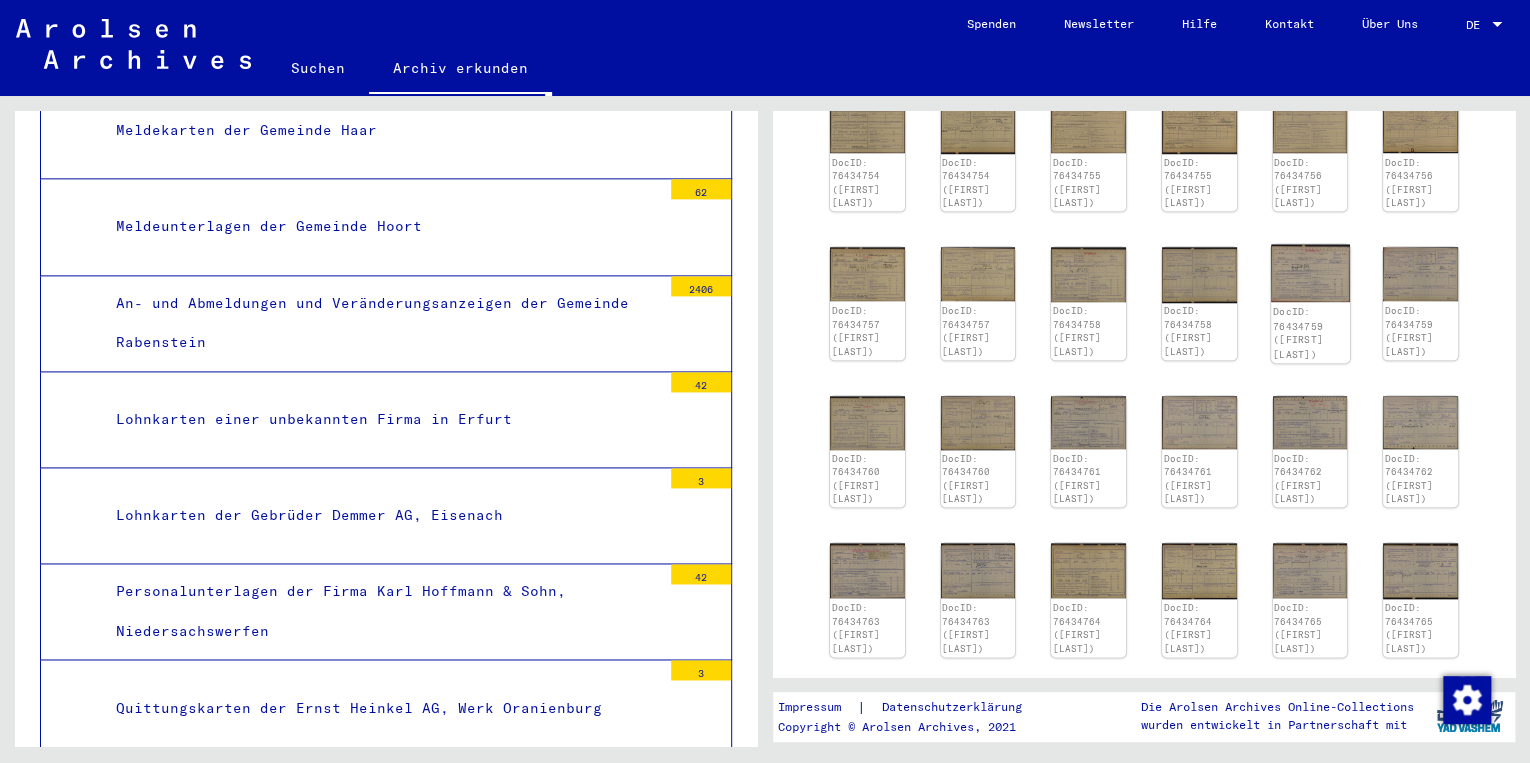 scroll, scrollTop: 1040, scrollLeft: 0, axis: vertical 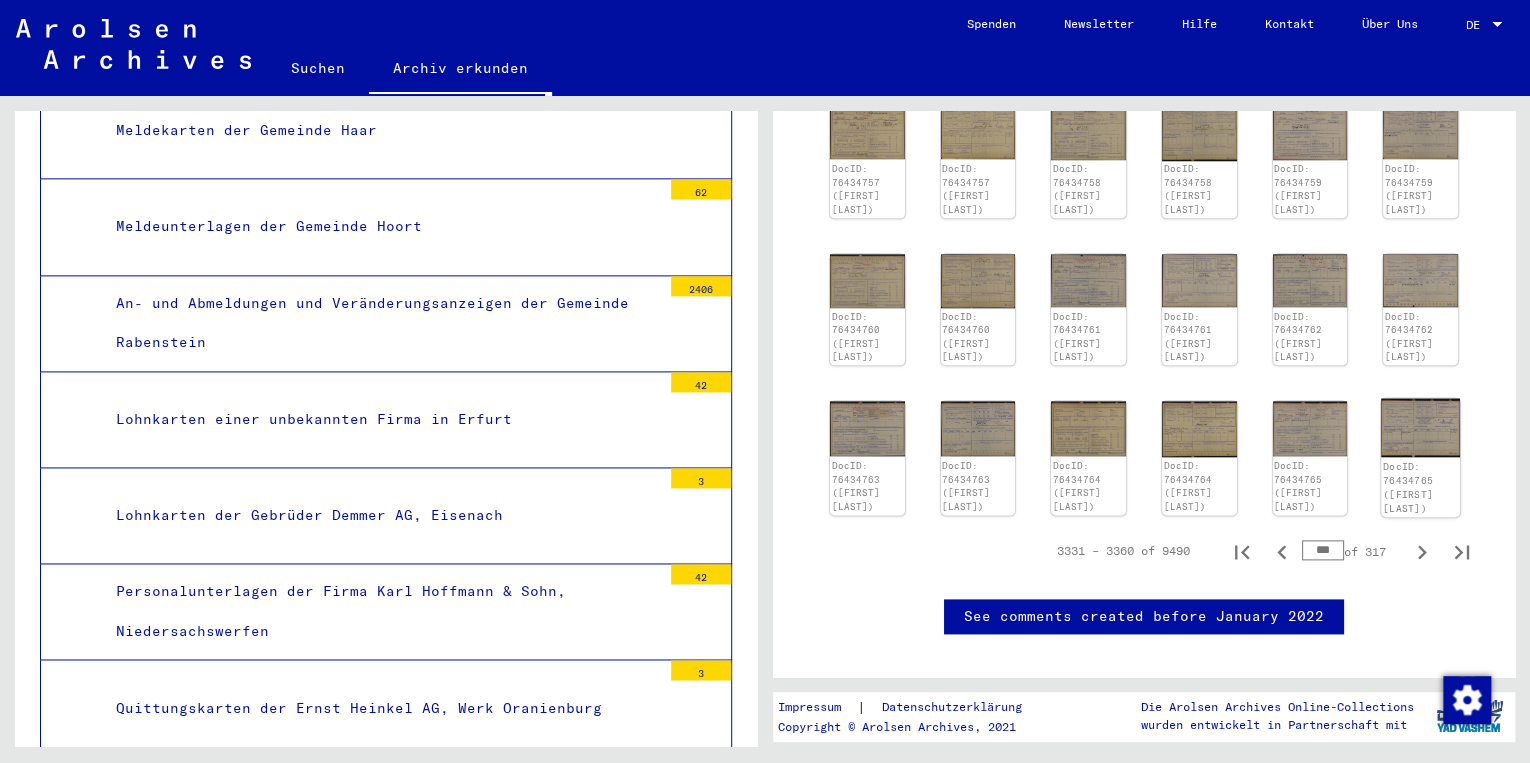 click 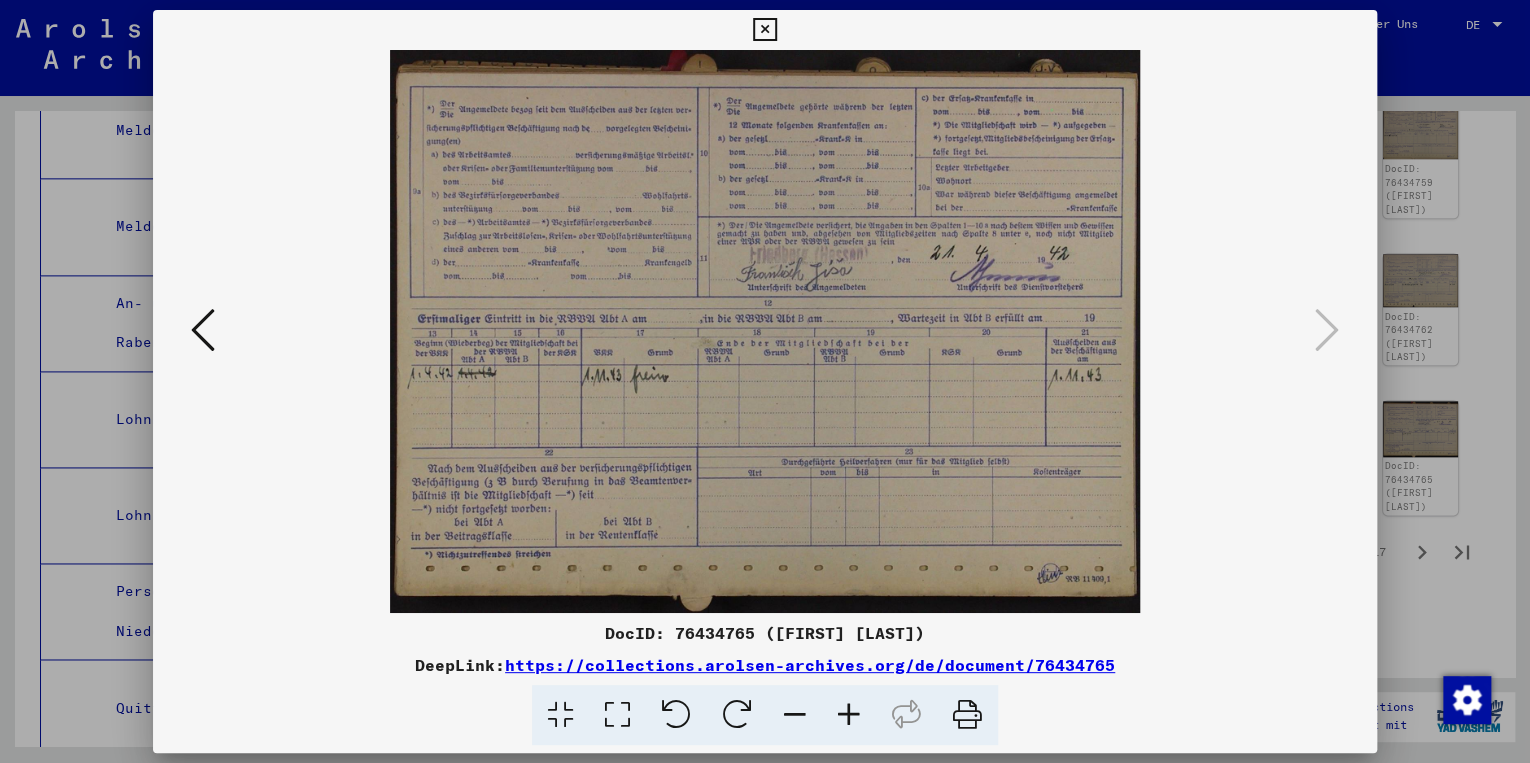 click at bounding box center (203, 330) 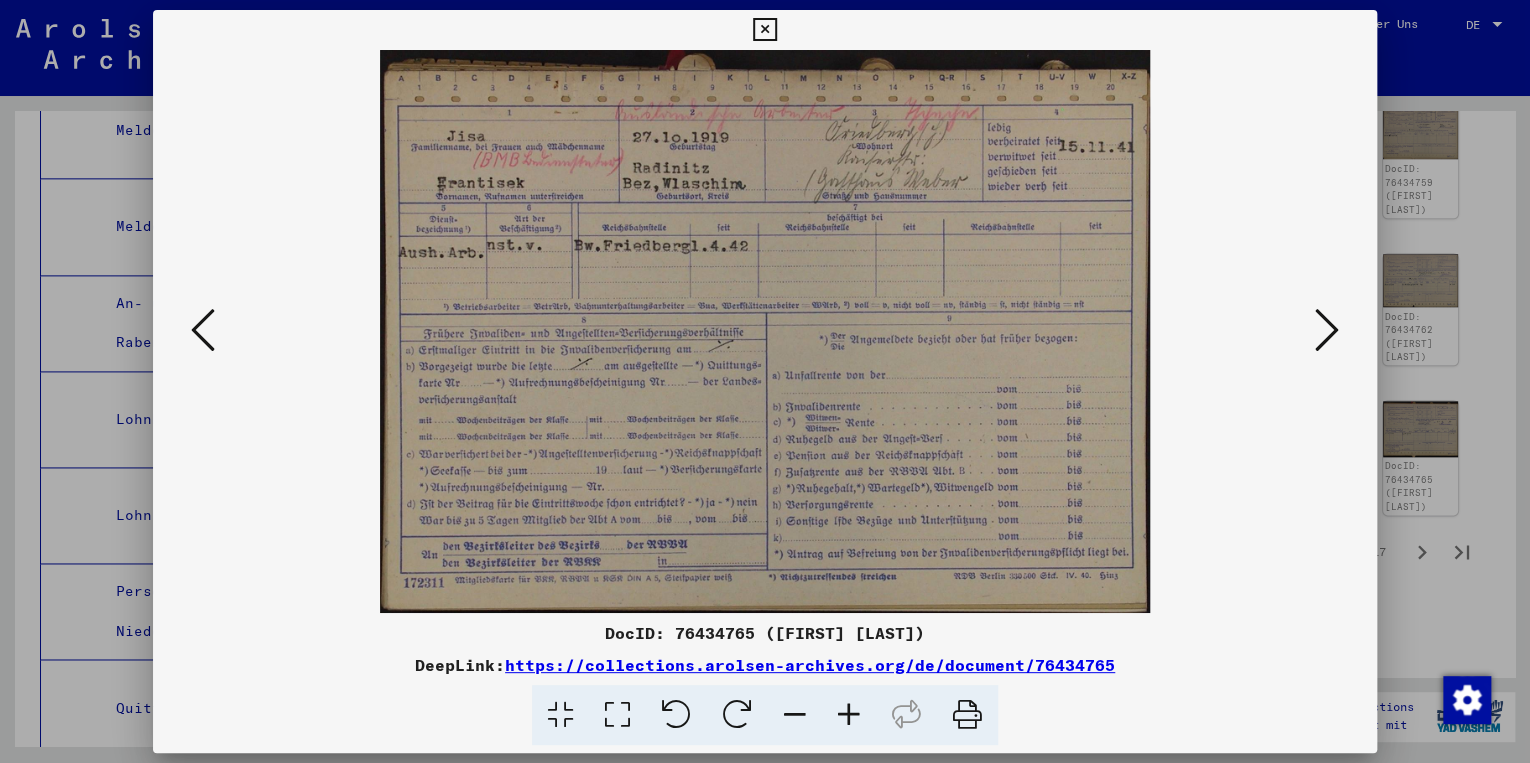 click at bounding box center [203, 330] 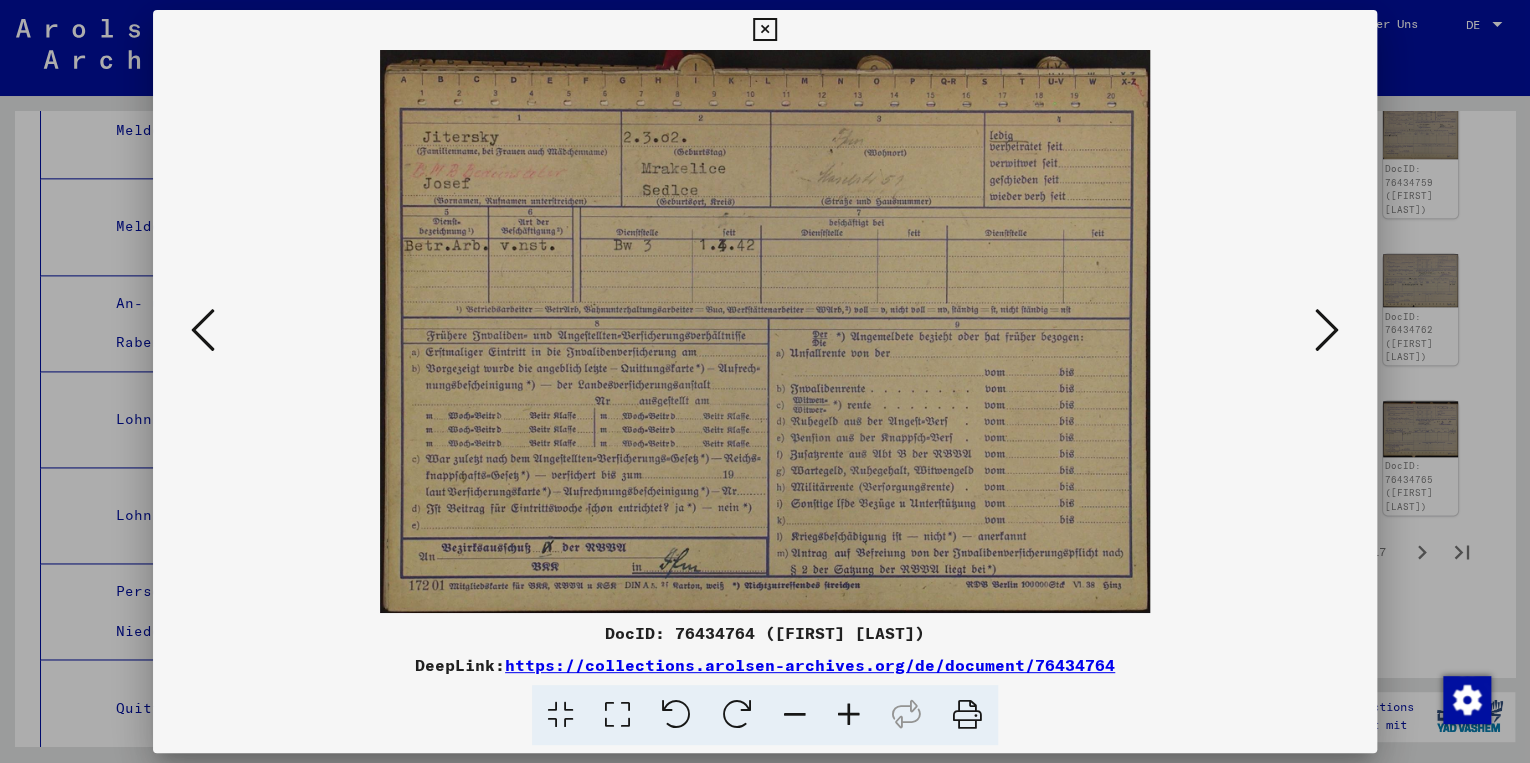 click at bounding box center [203, 330] 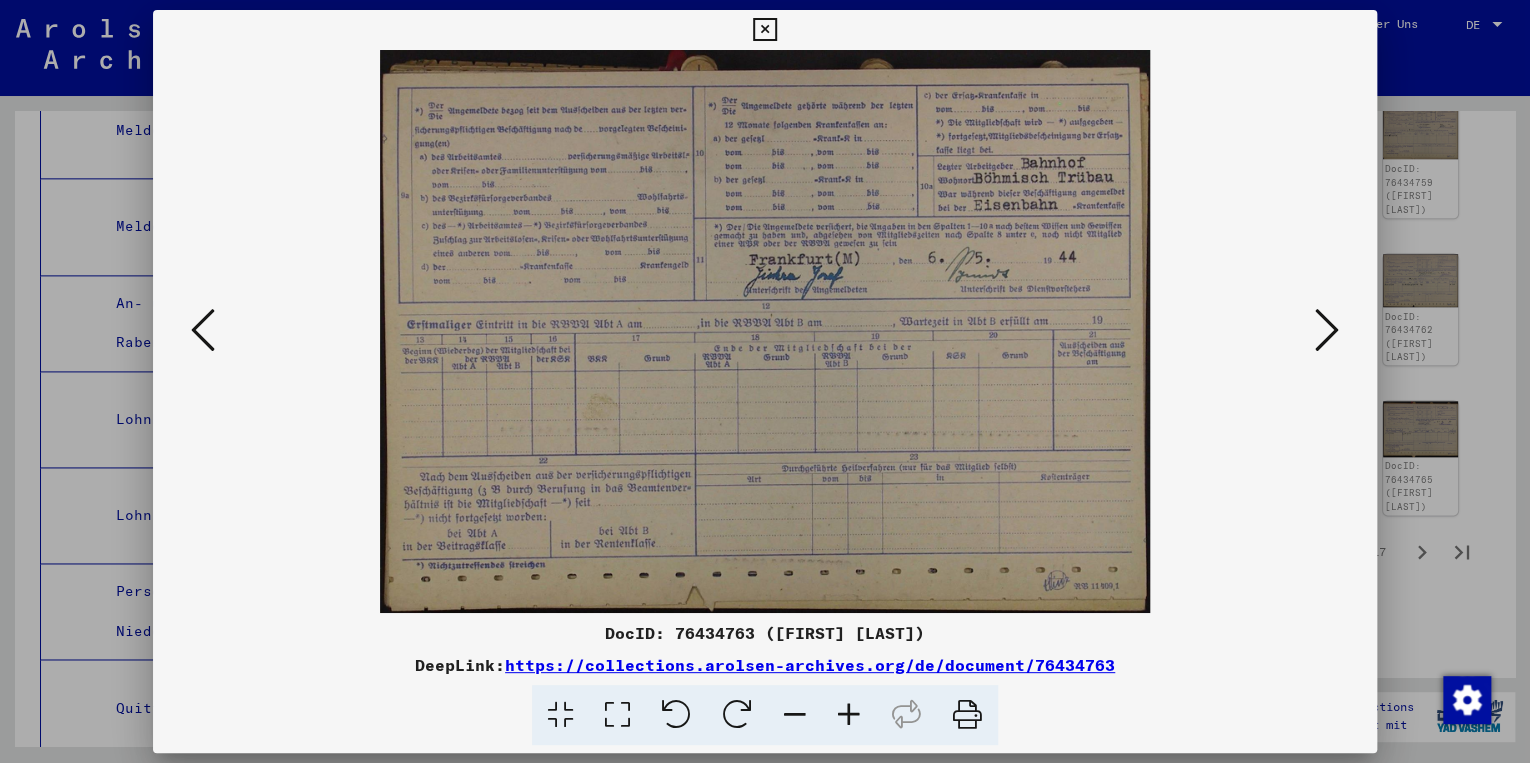 click at bounding box center [203, 330] 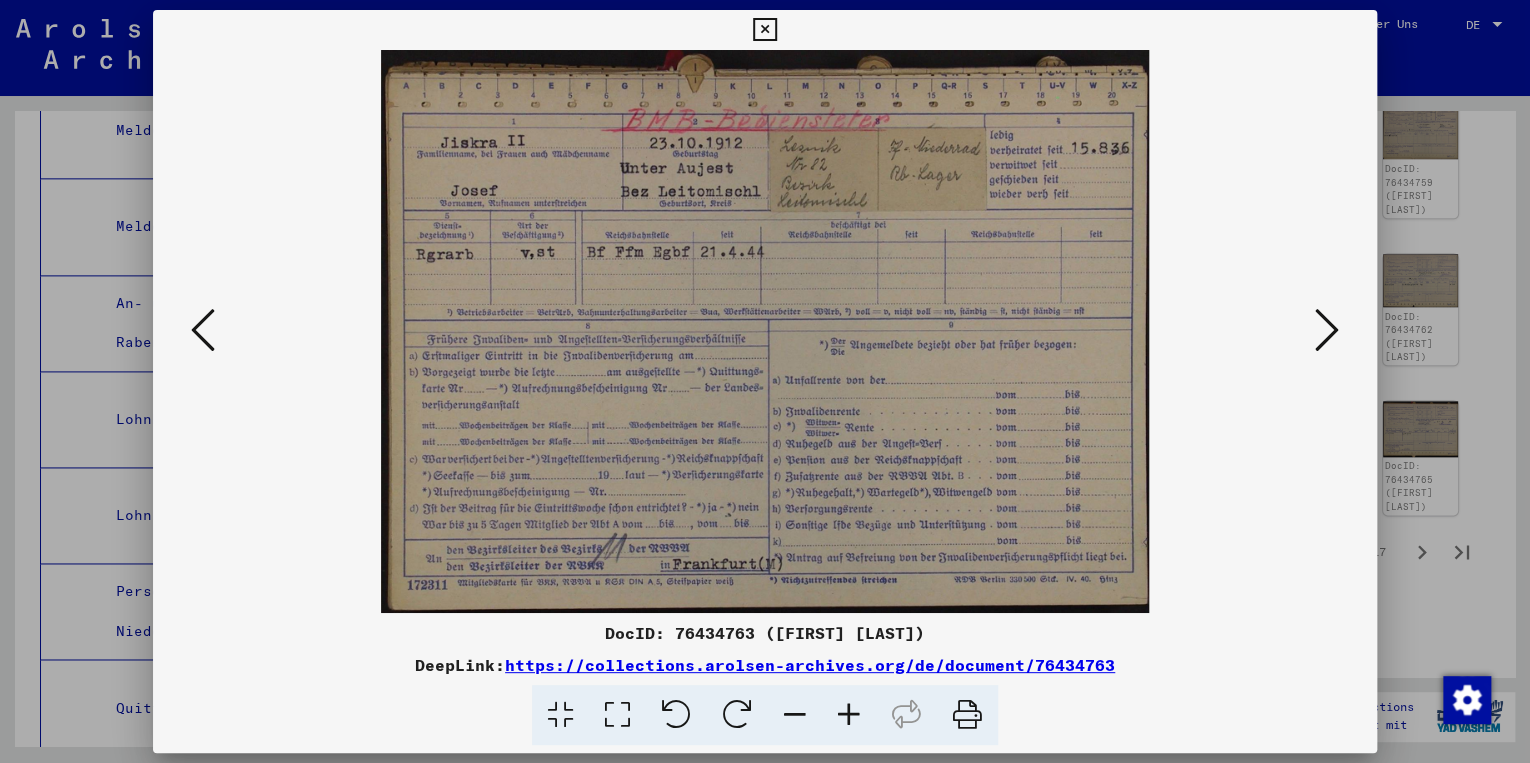 click at bounding box center (203, 330) 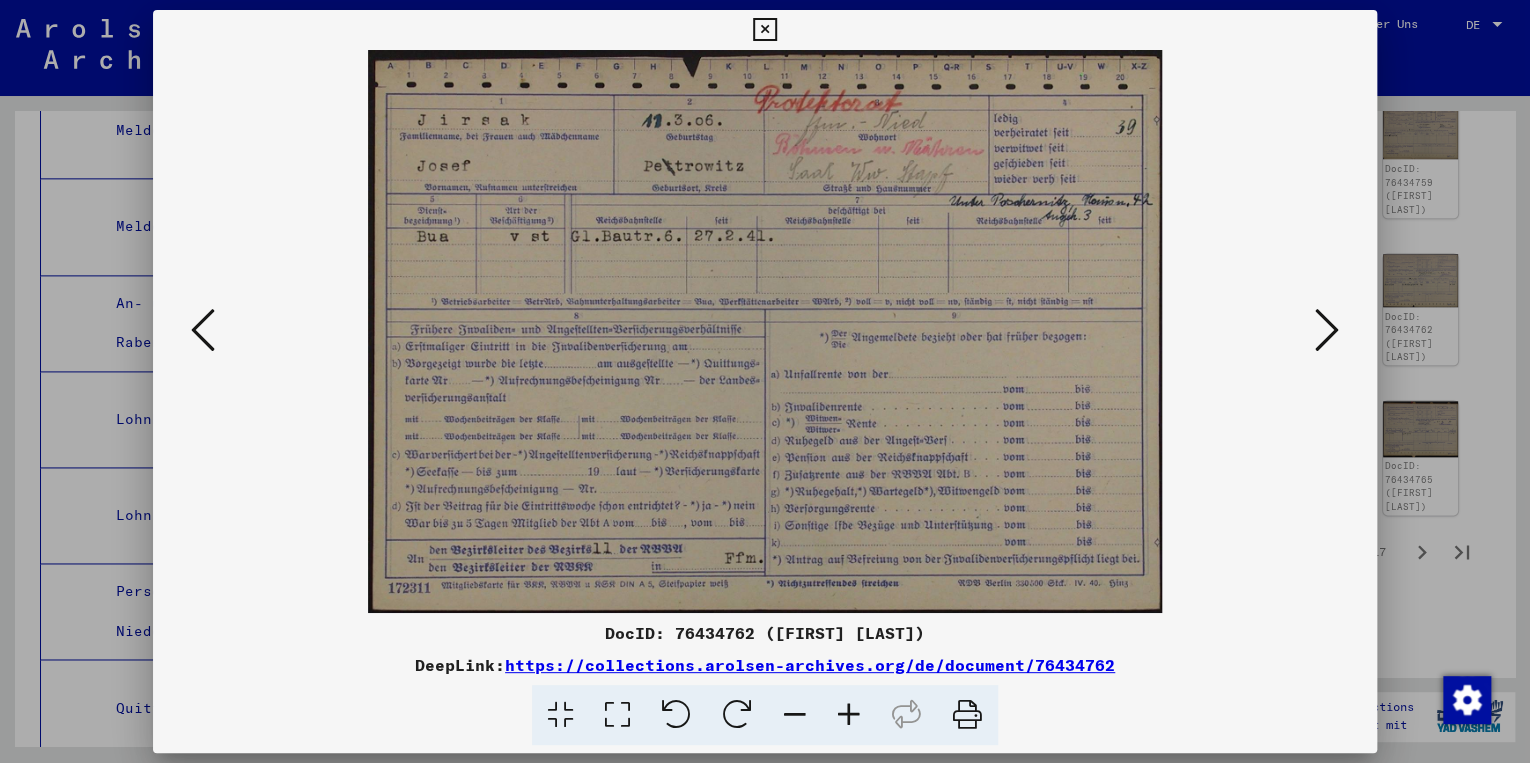 click at bounding box center (764, 30) 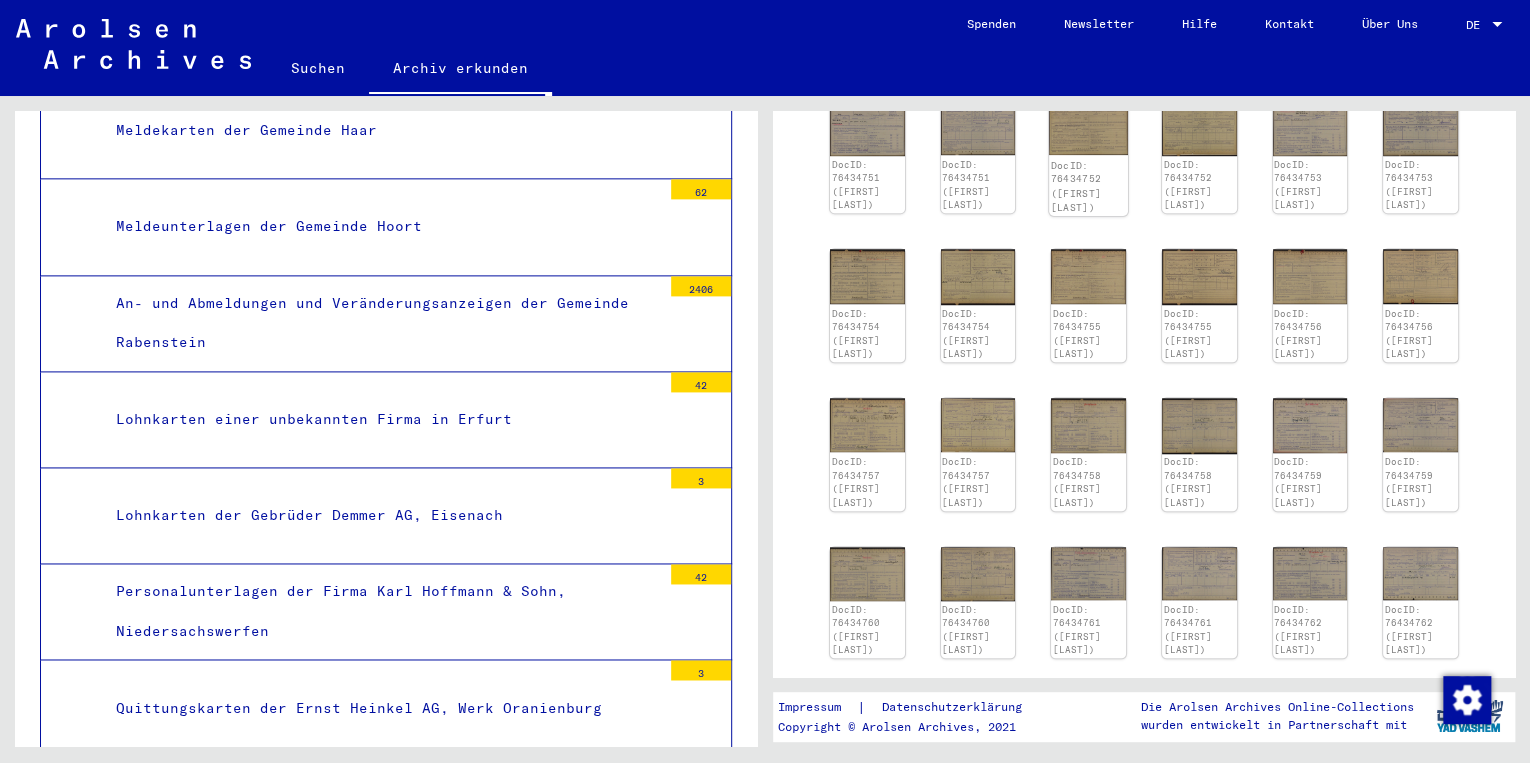 scroll, scrollTop: 560, scrollLeft: 0, axis: vertical 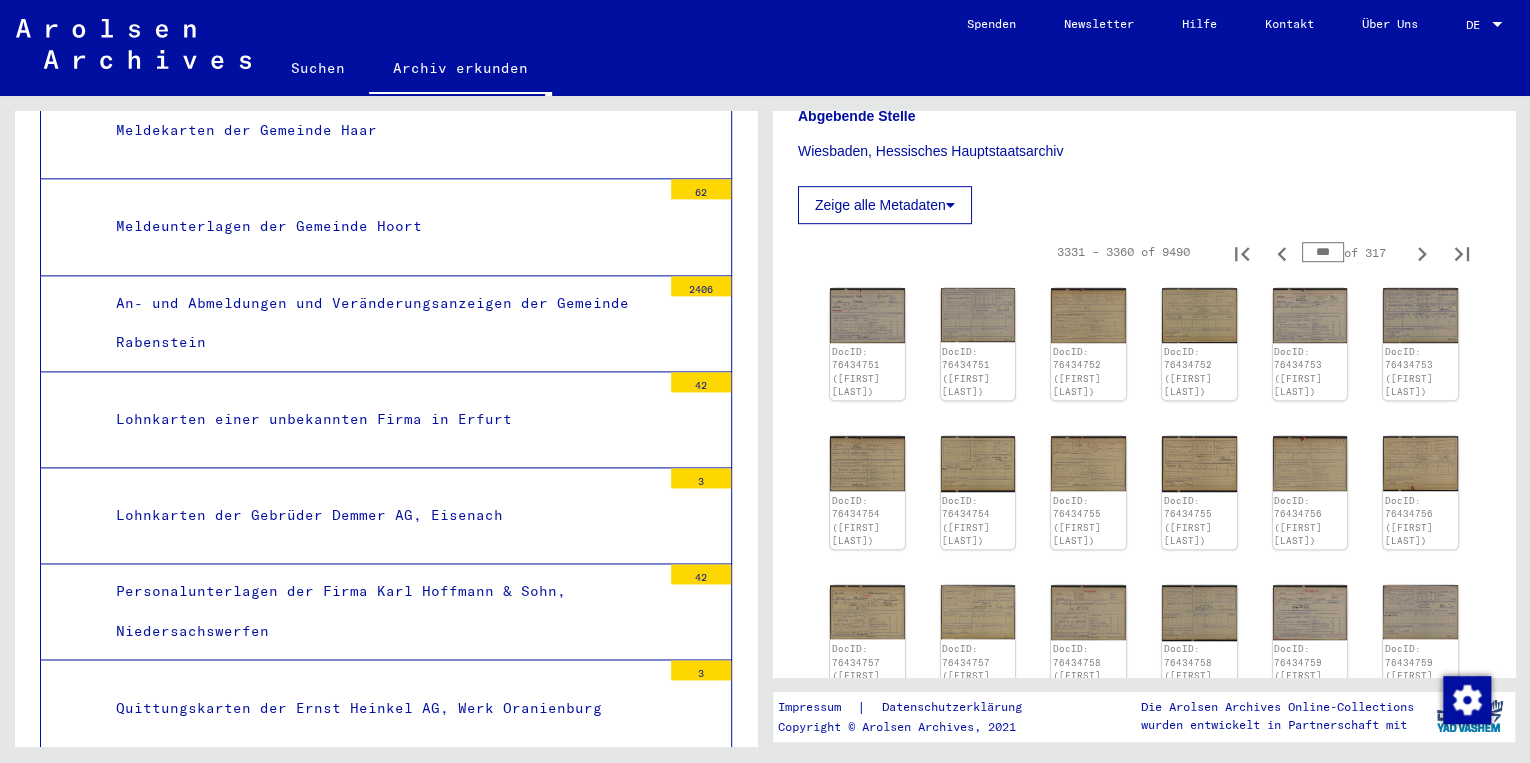 click on "***" at bounding box center (1323, 252) 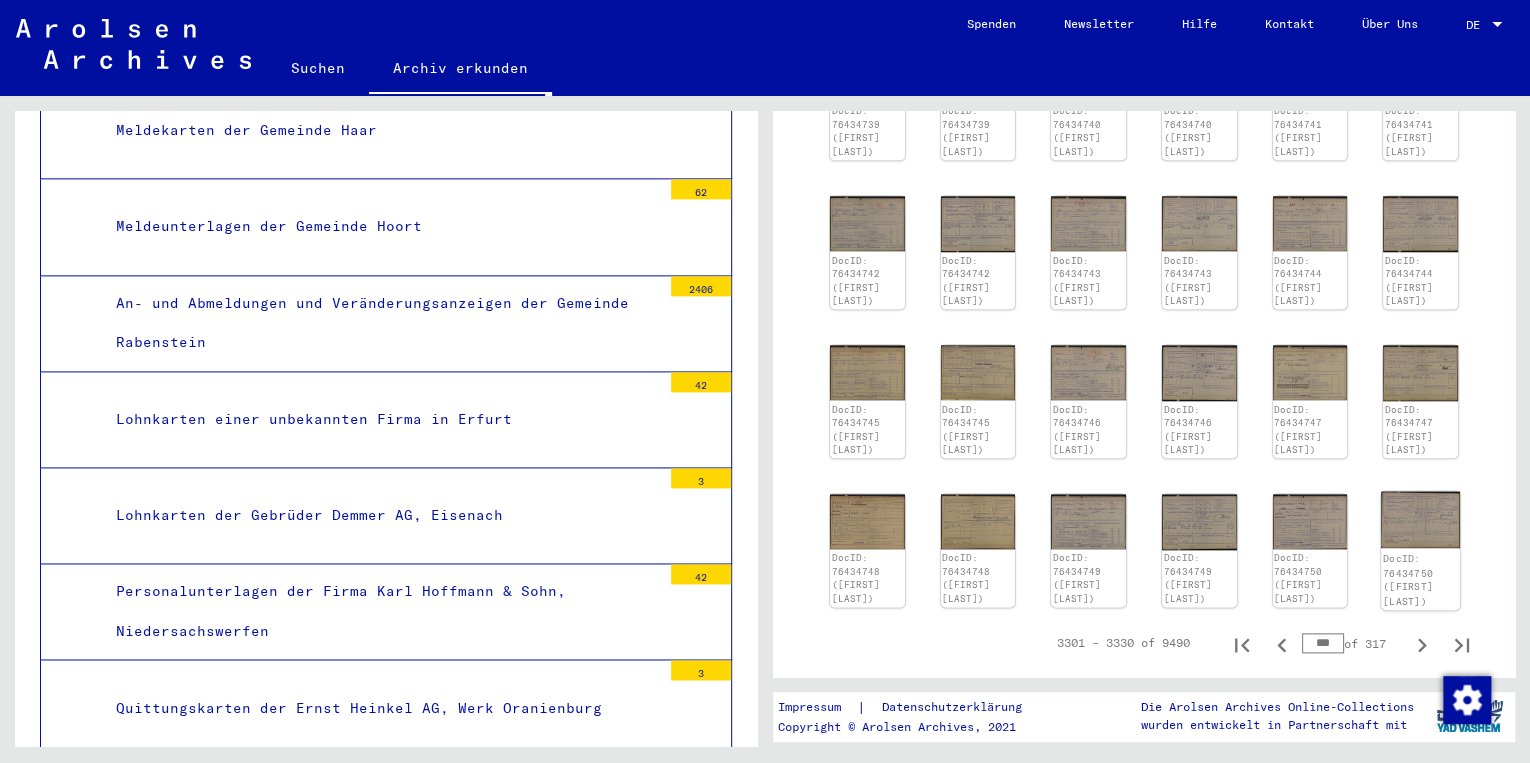 scroll, scrollTop: 1120, scrollLeft: 0, axis: vertical 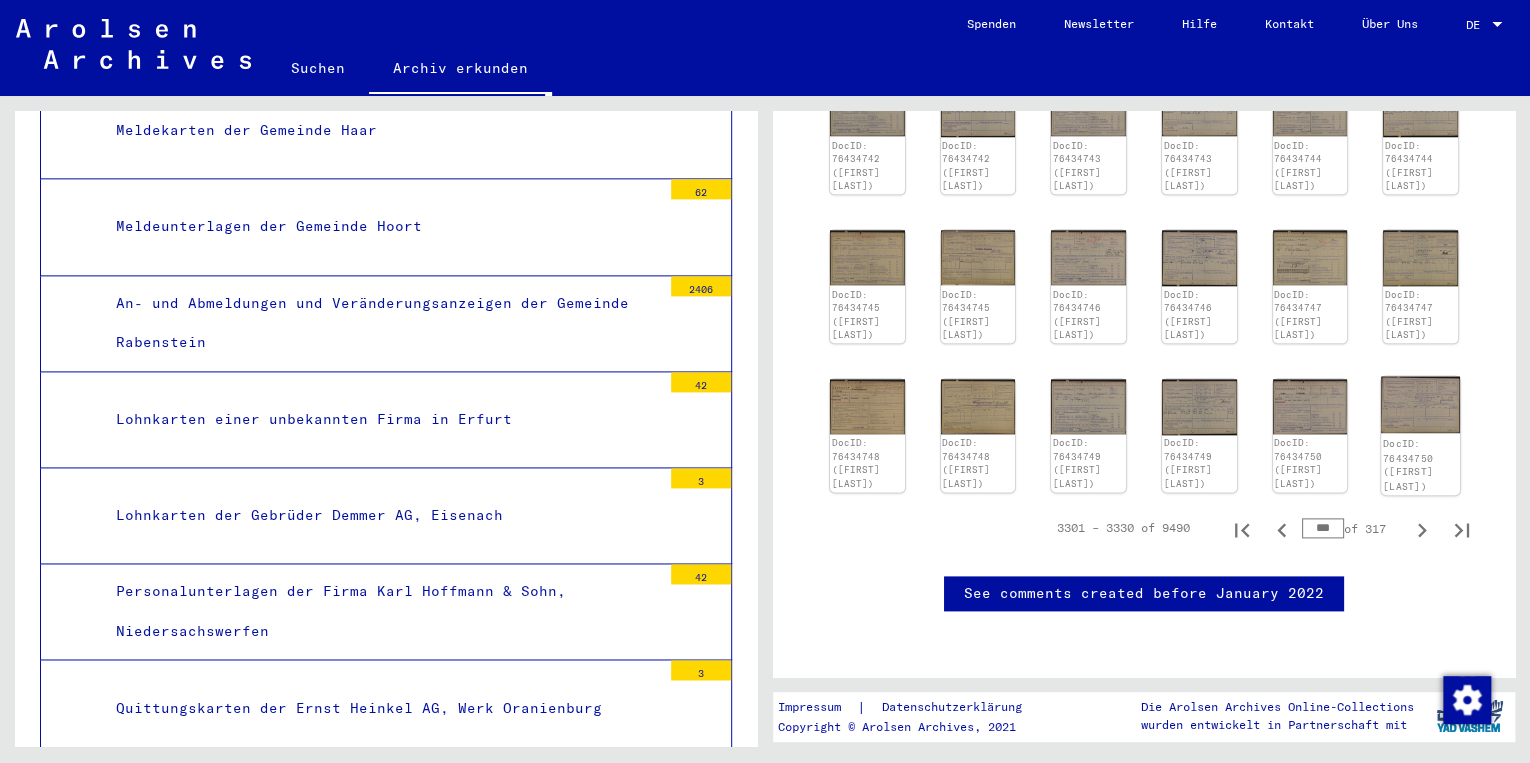 click 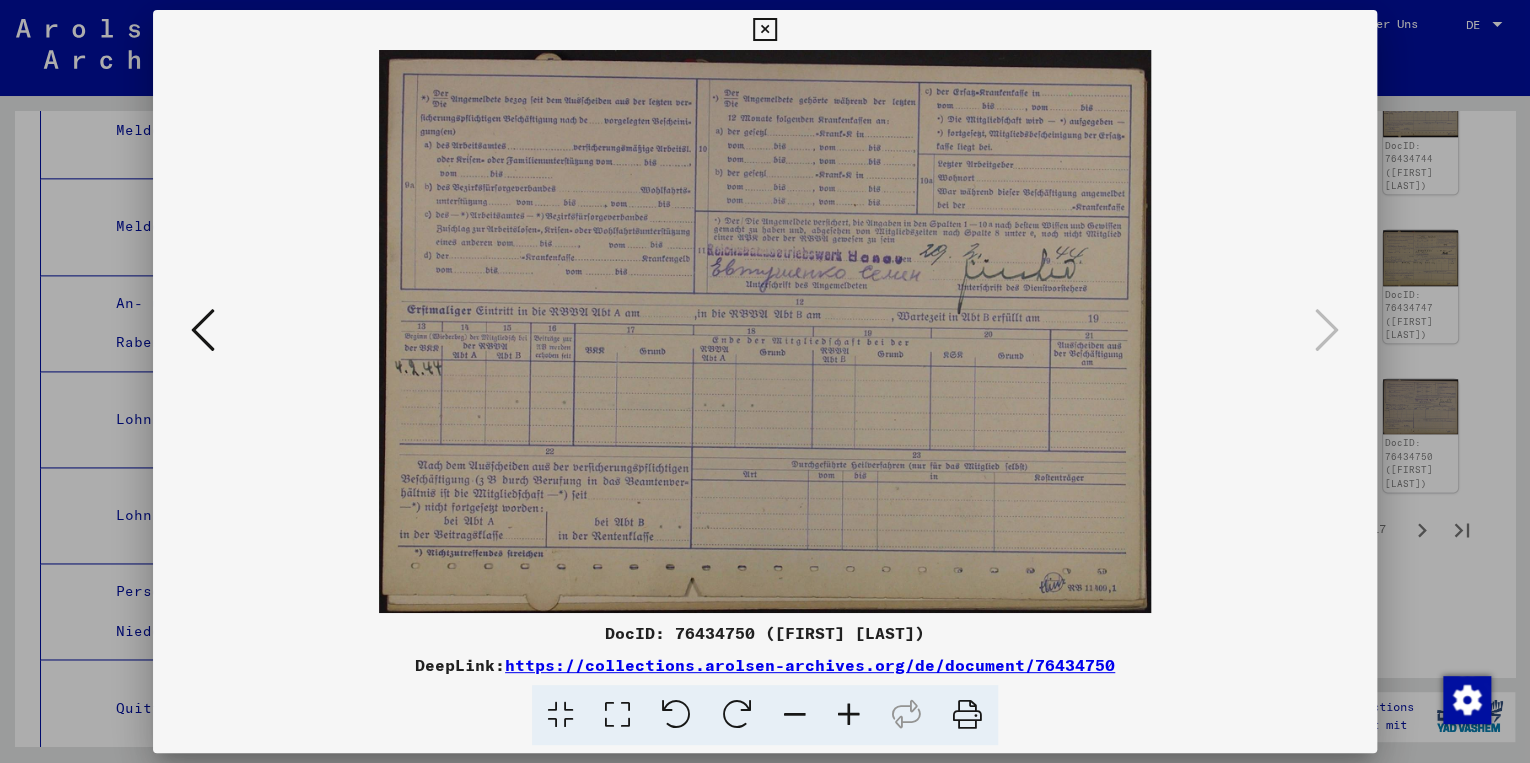 click at bounding box center [203, 330] 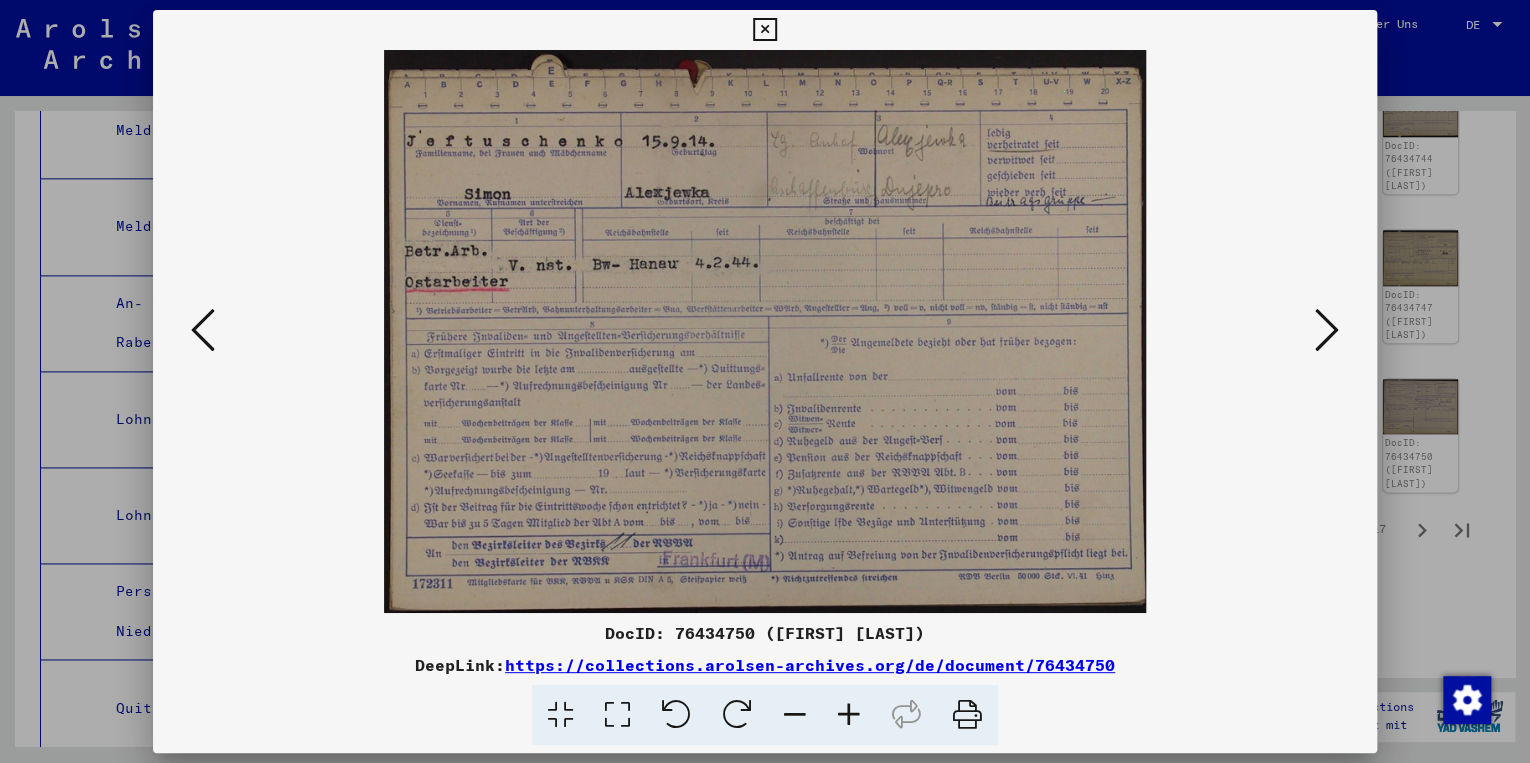 click at bounding box center (203, 330) 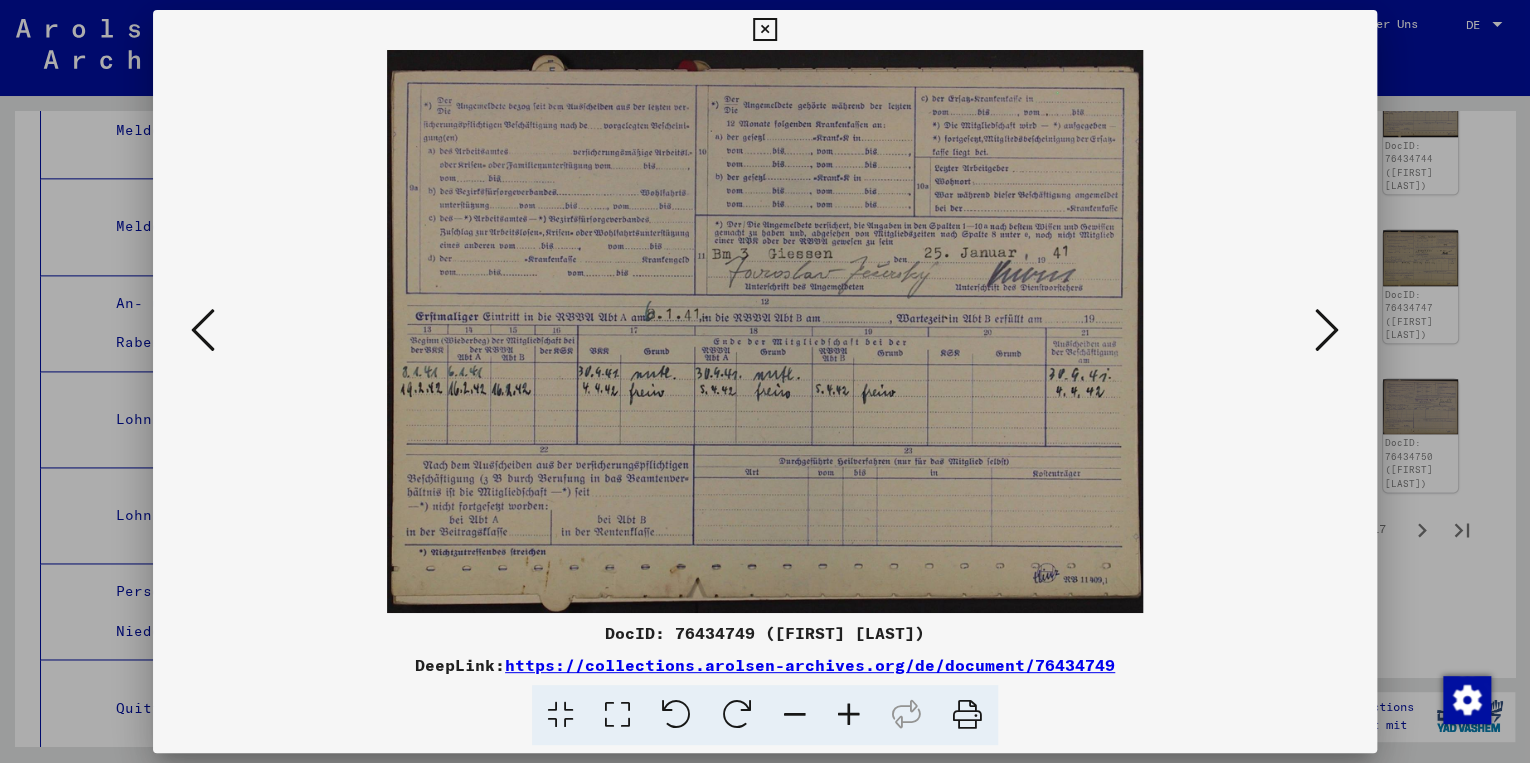 click at bounding box center [203, 330] 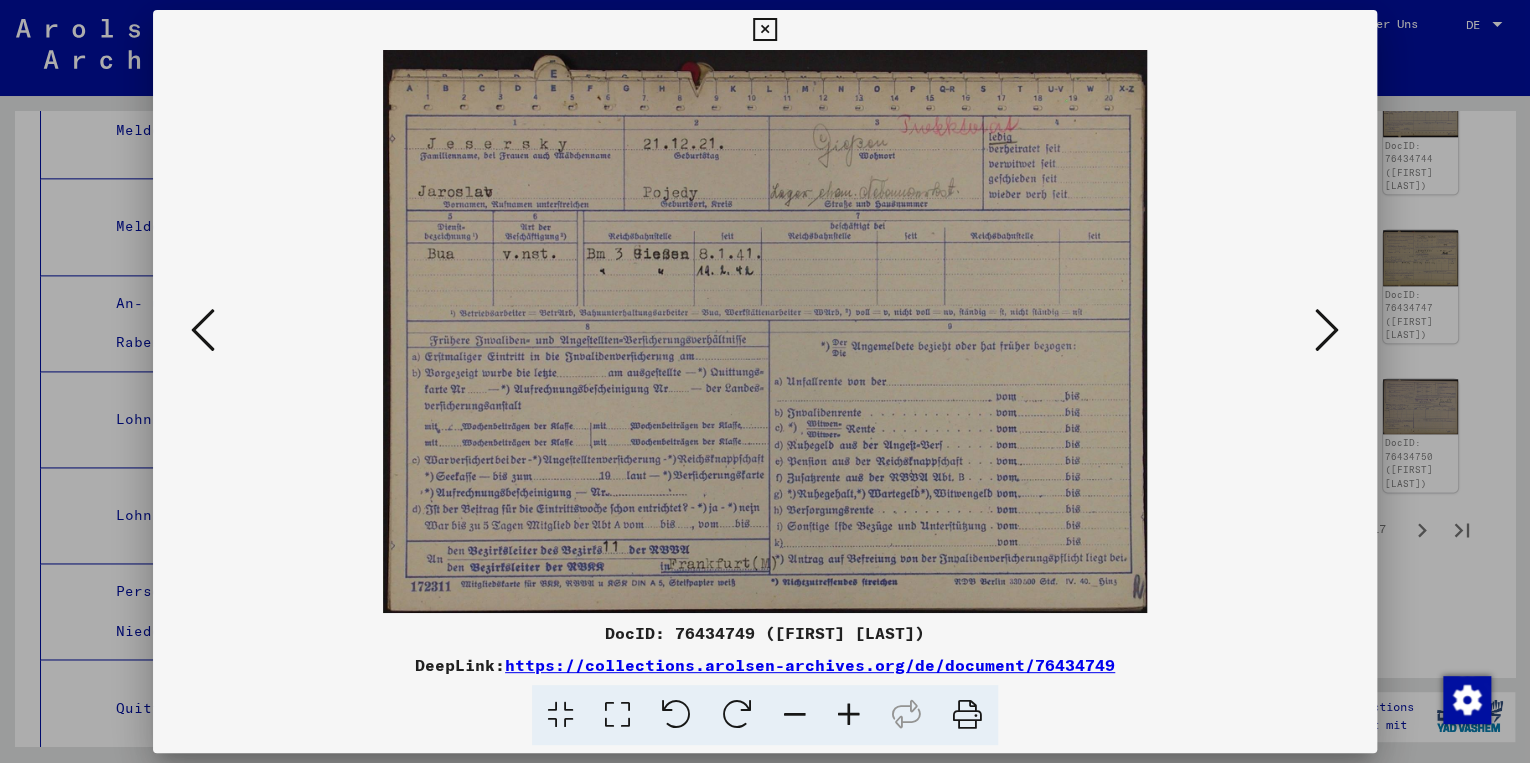 click at bounding box center (203, 330) 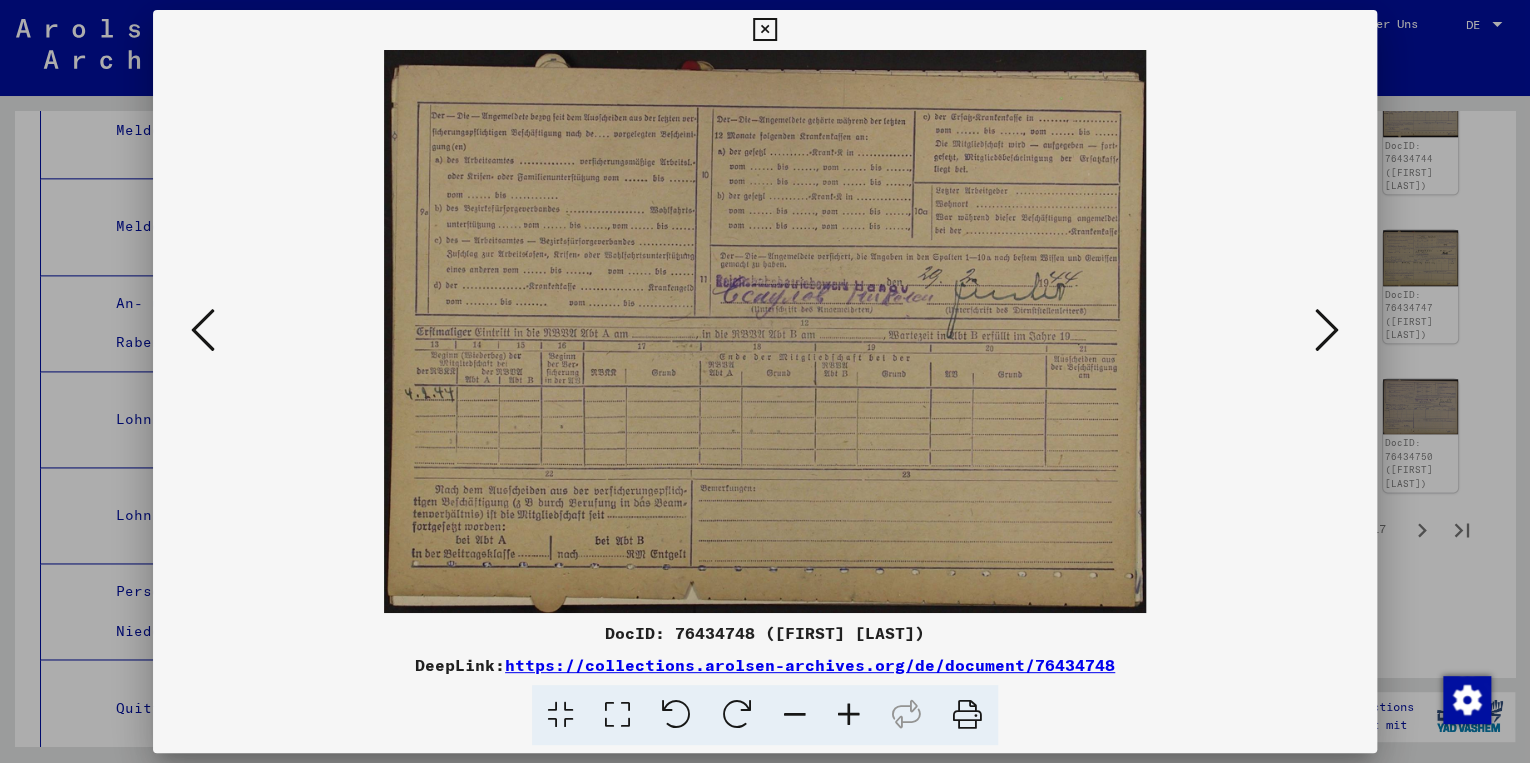 click at bounding box center [203, 330] 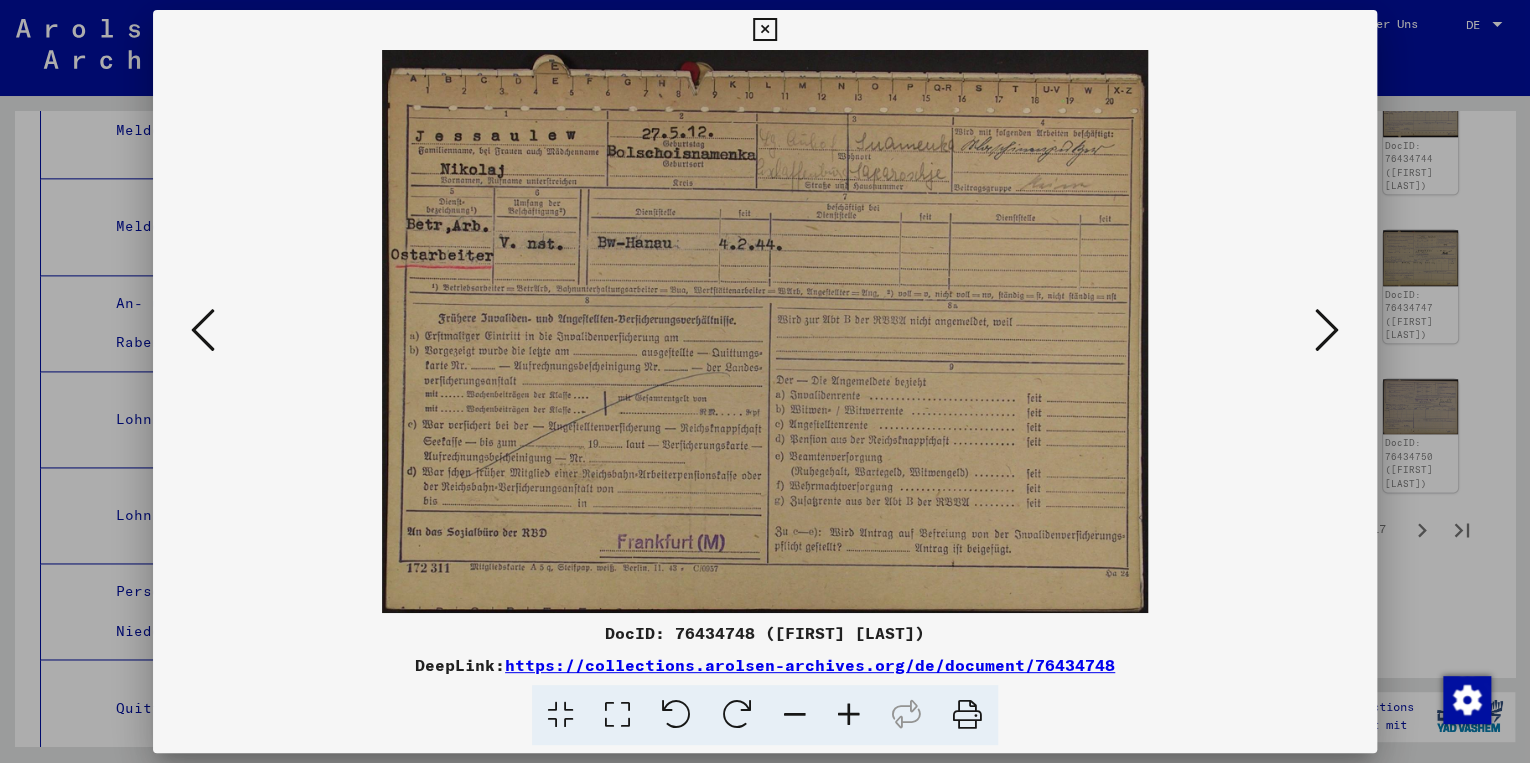 click at bounding box center (203, 330) 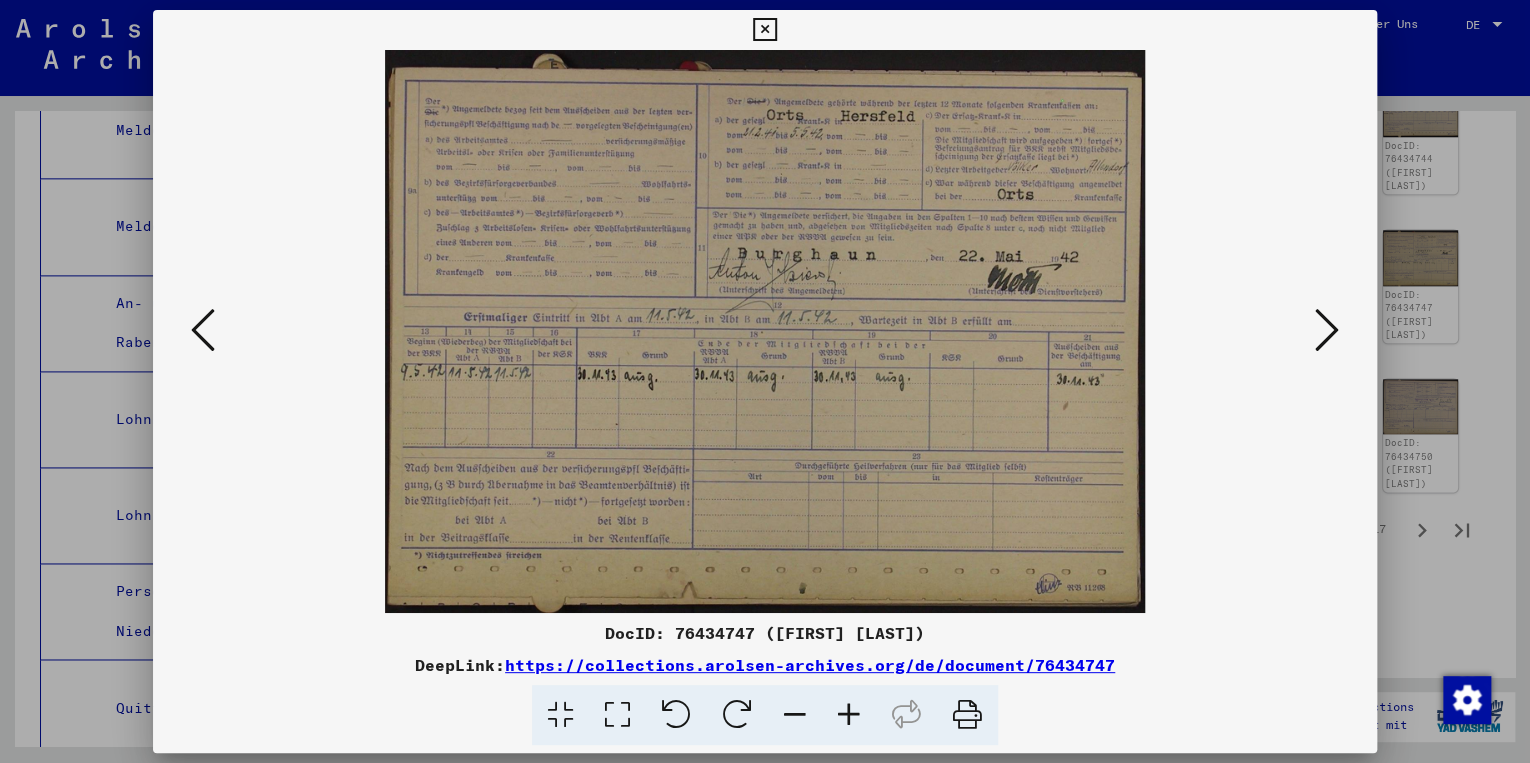 click at bounding box center [203, 330] 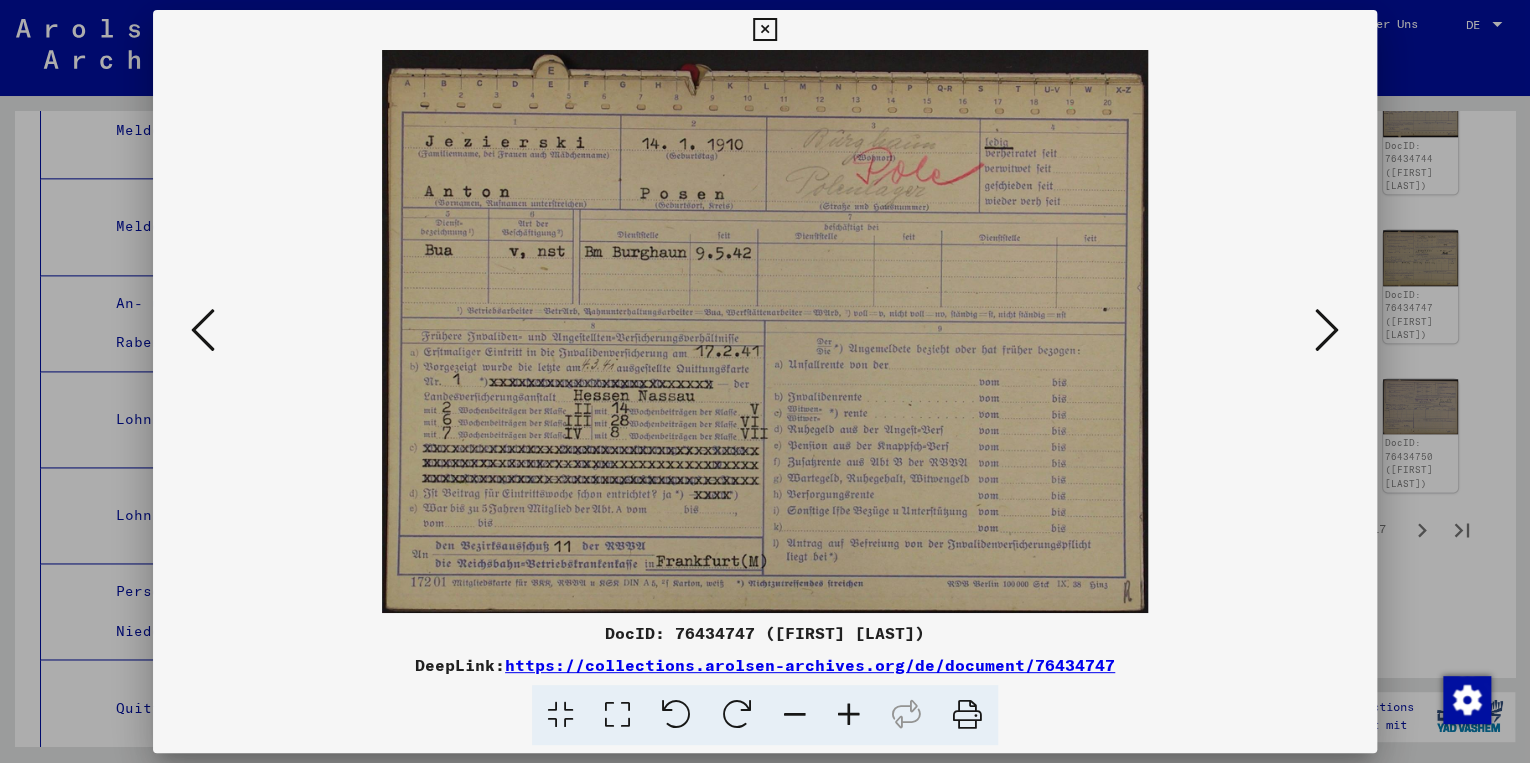 click at bounding box center (203, 330) 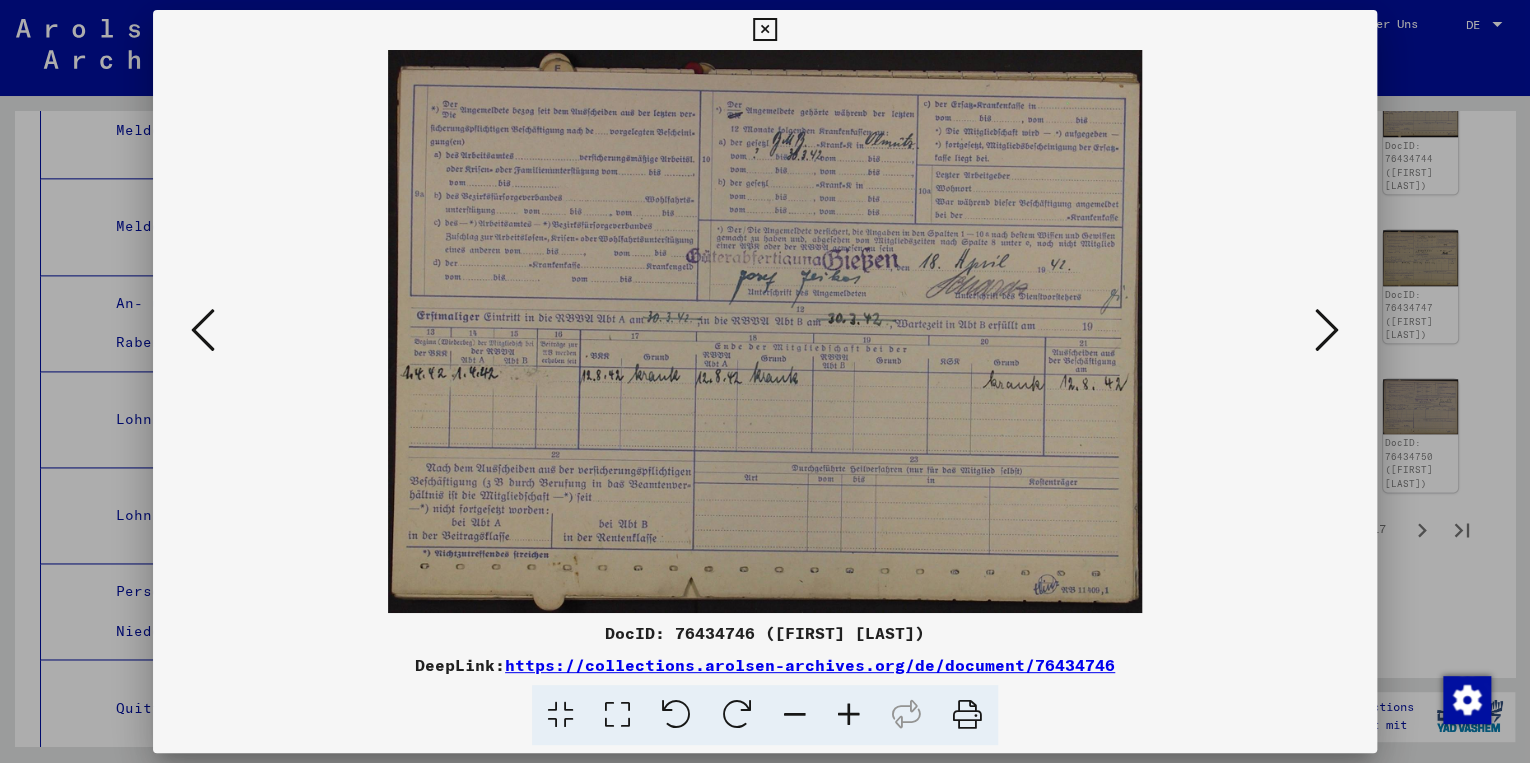 click at bounding box center (203, 330) 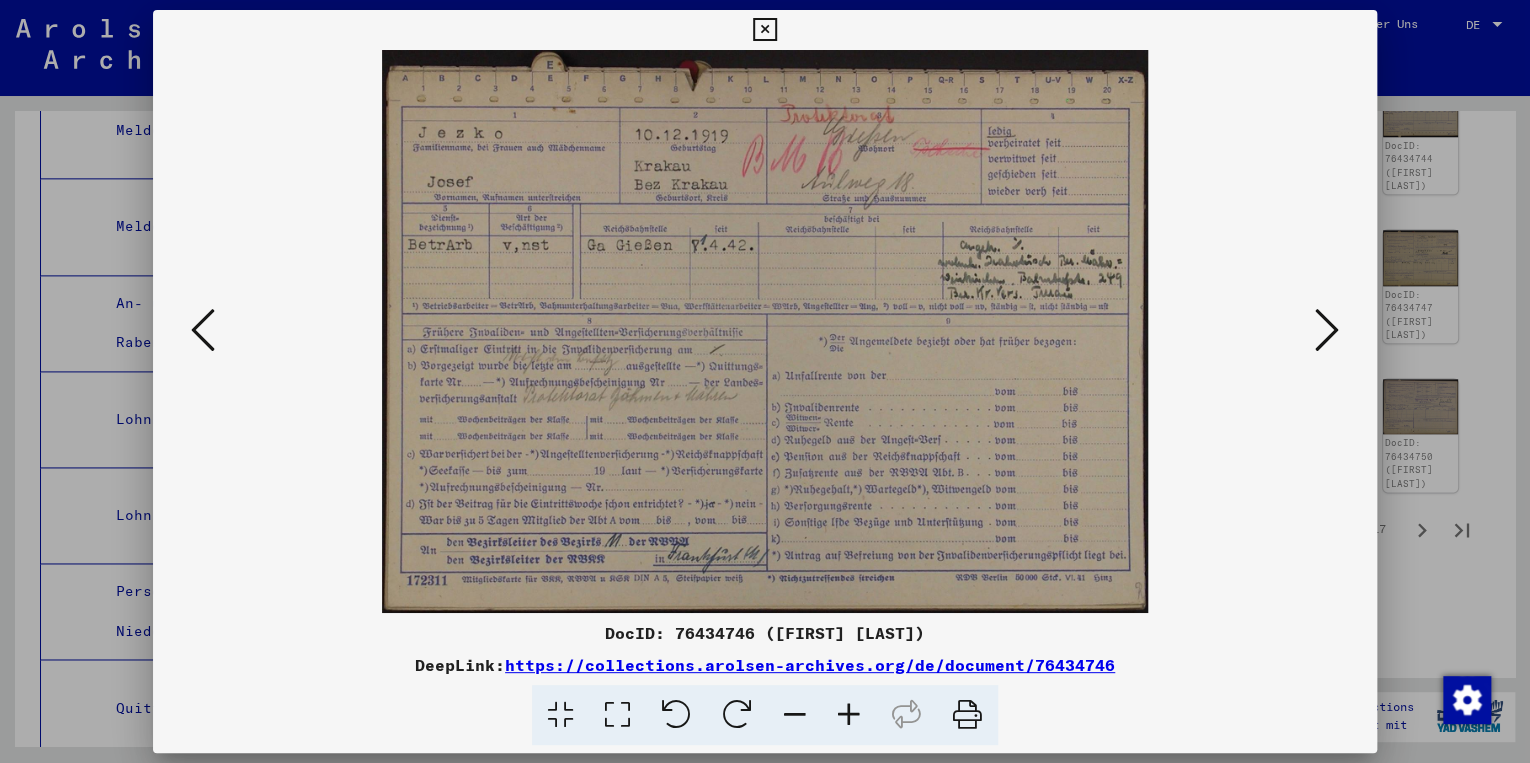 click at bounding box center [203, 330] 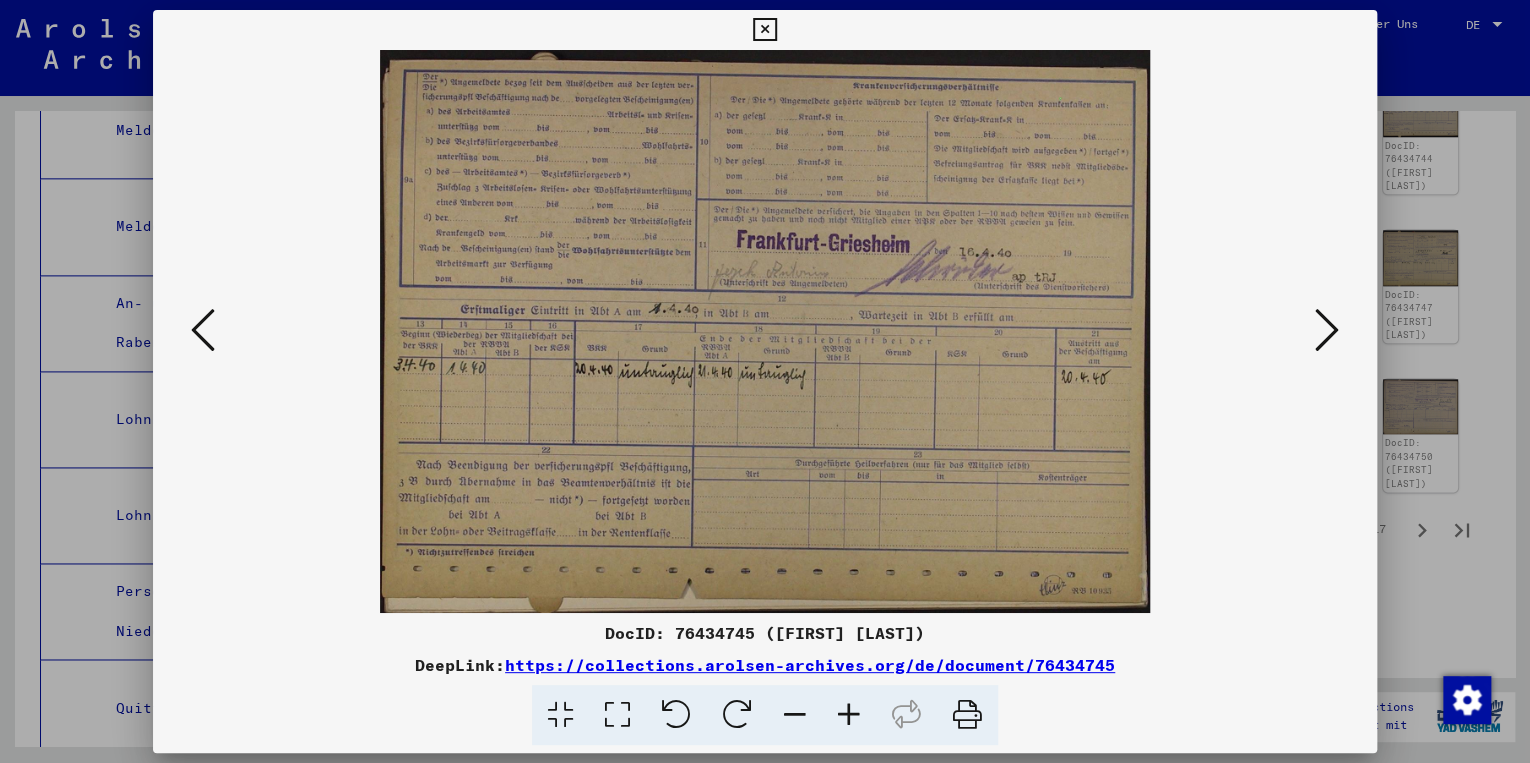 click at bounding box center (203, 330) 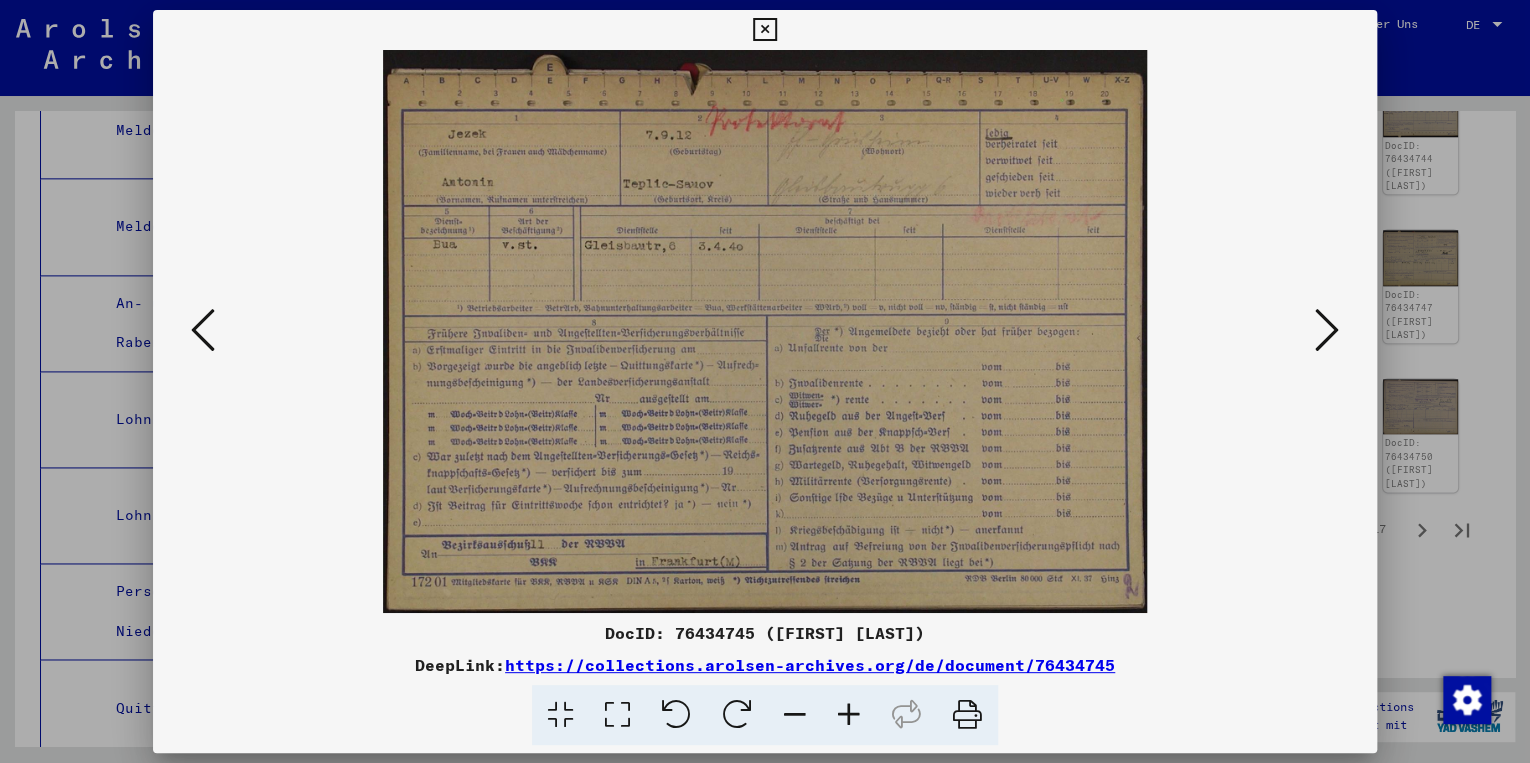 click at bounding box center [1327, 330] 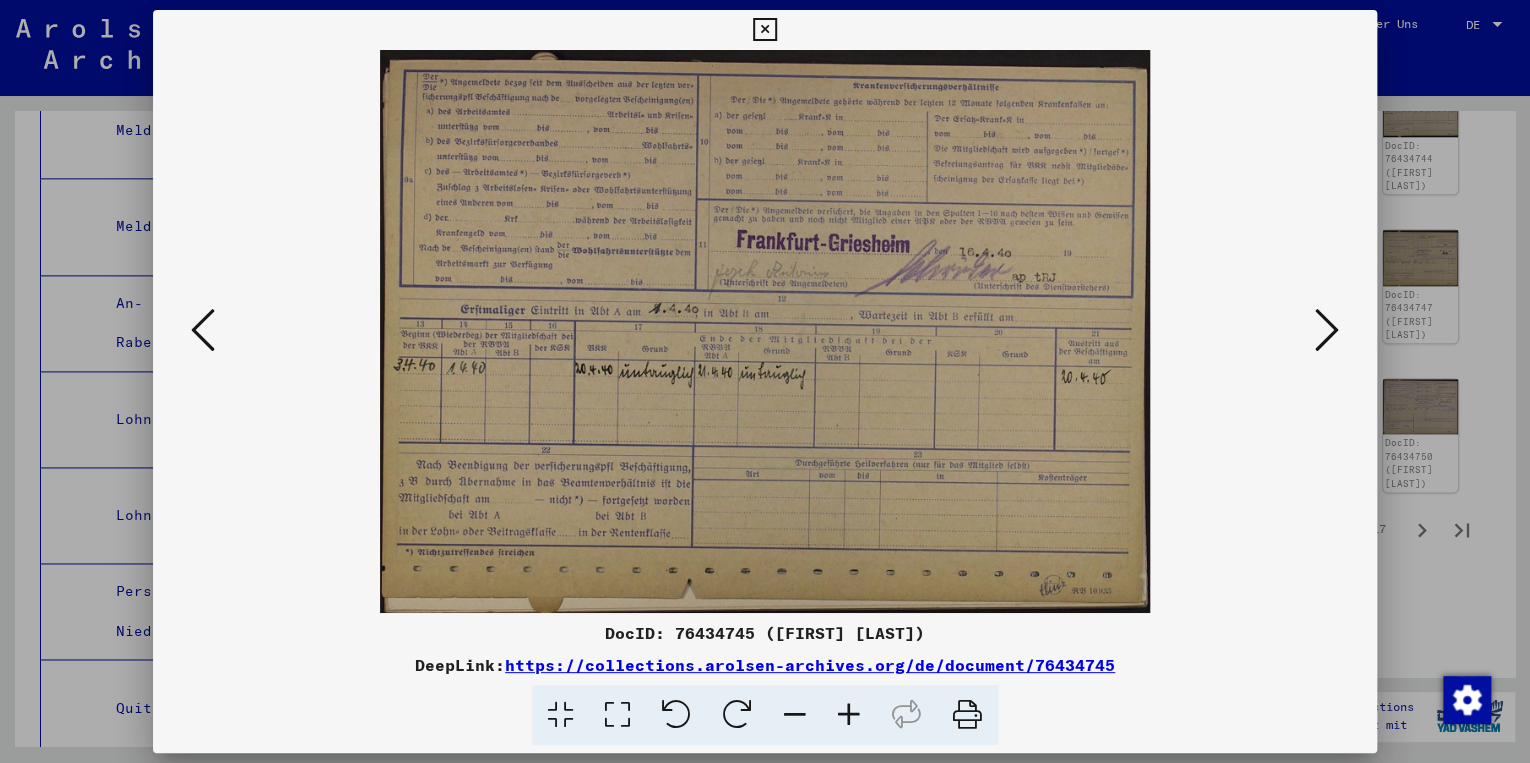click at bounding box center [764, 30] 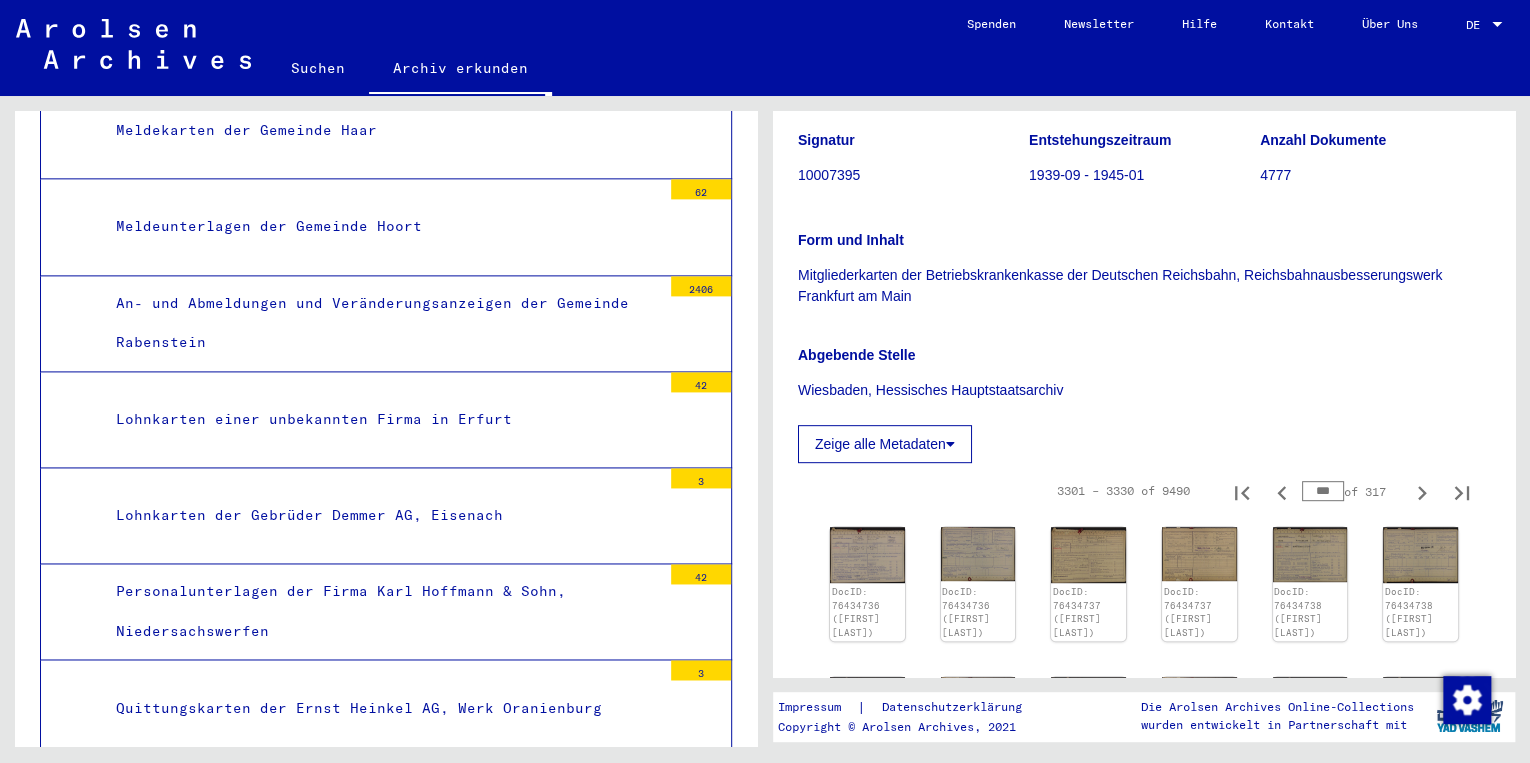 scroll, scrollTop: 320, scrollLeft: 0, axis: vertical 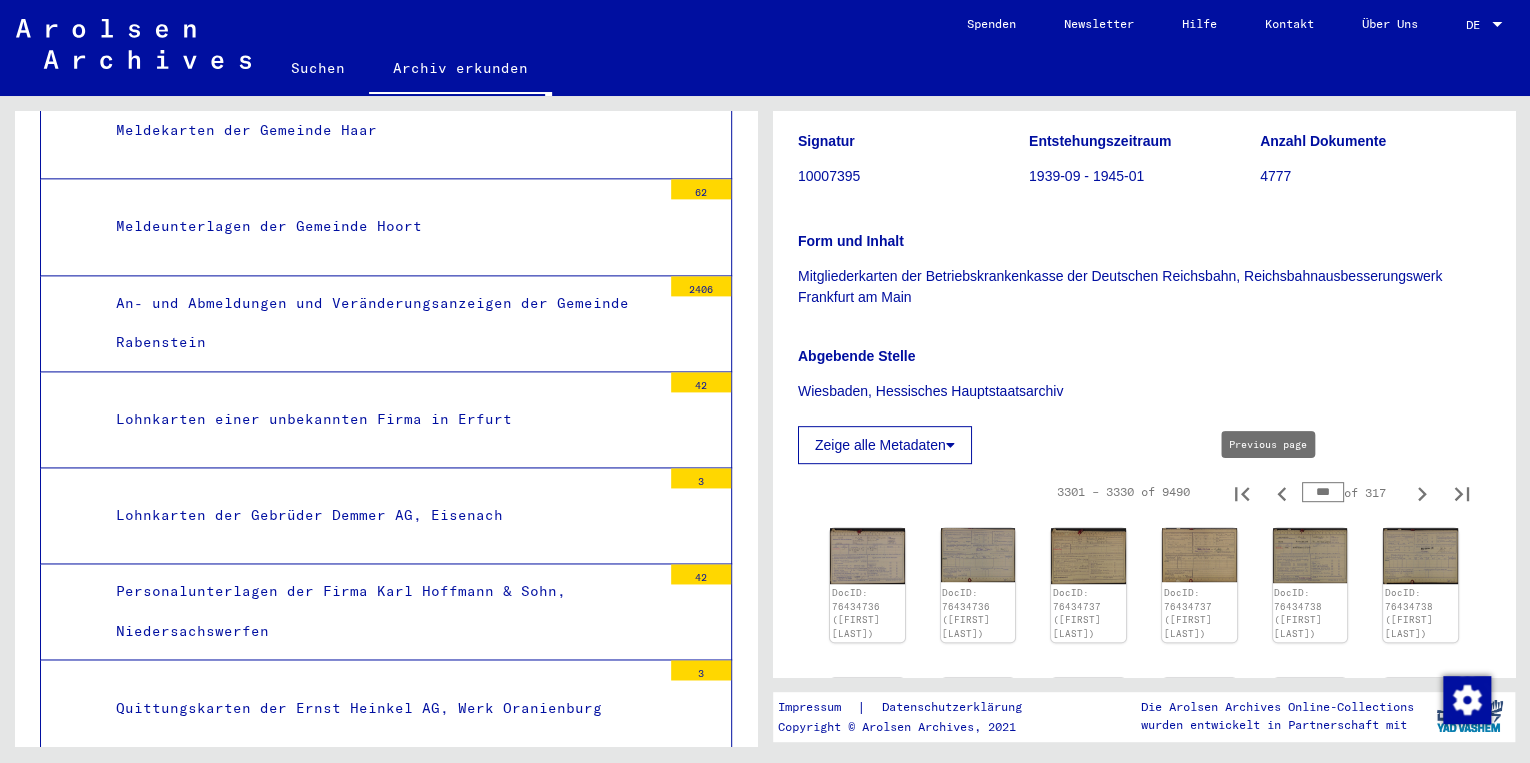 drag, startPoint x: 1322, startPoint y: 492, endPoint x: 1278, endPoint y: 493, distance: 44.011364 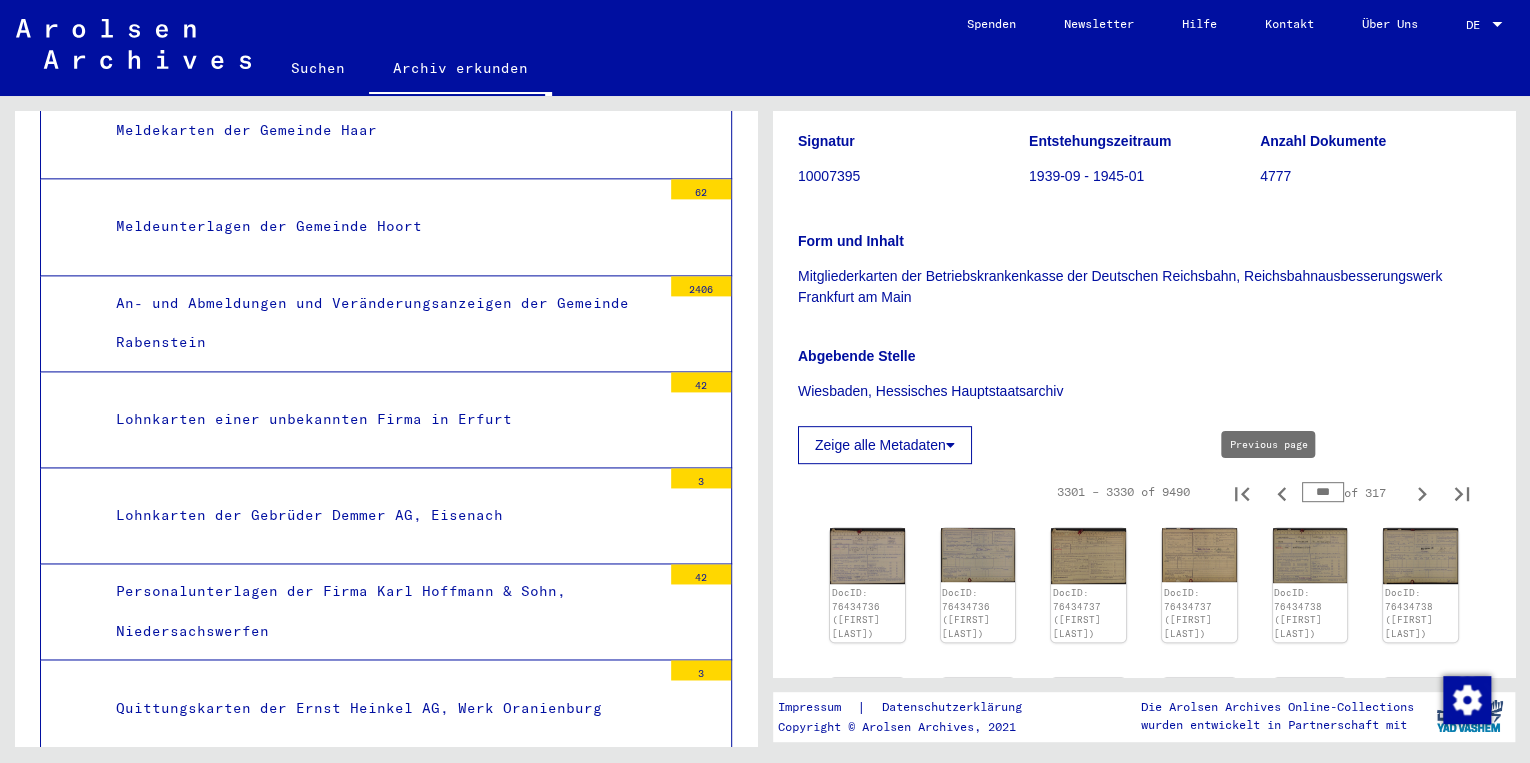 type on "***" 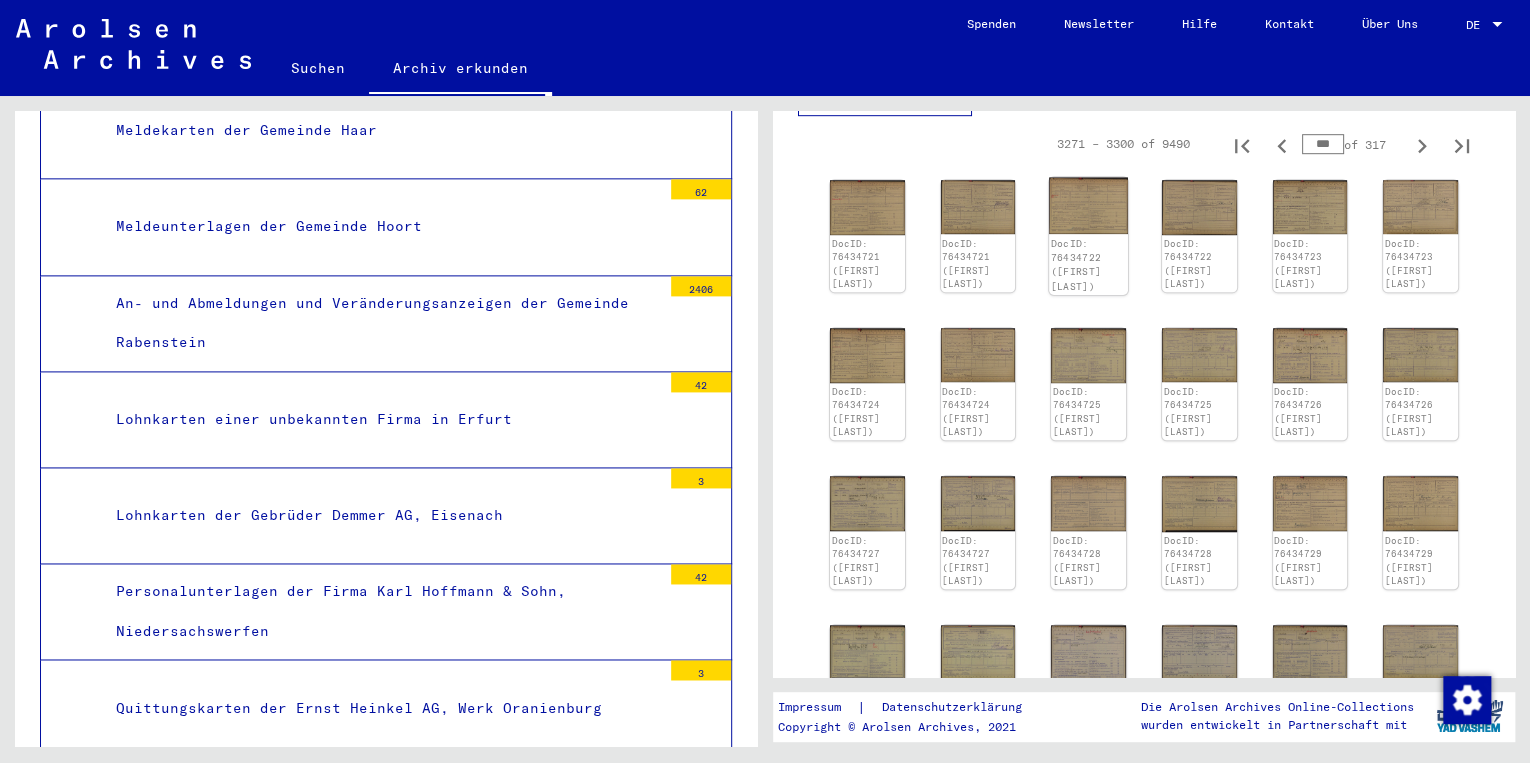 scroll, scrollTop: 480, scrollLeft: 0, axis: vertical 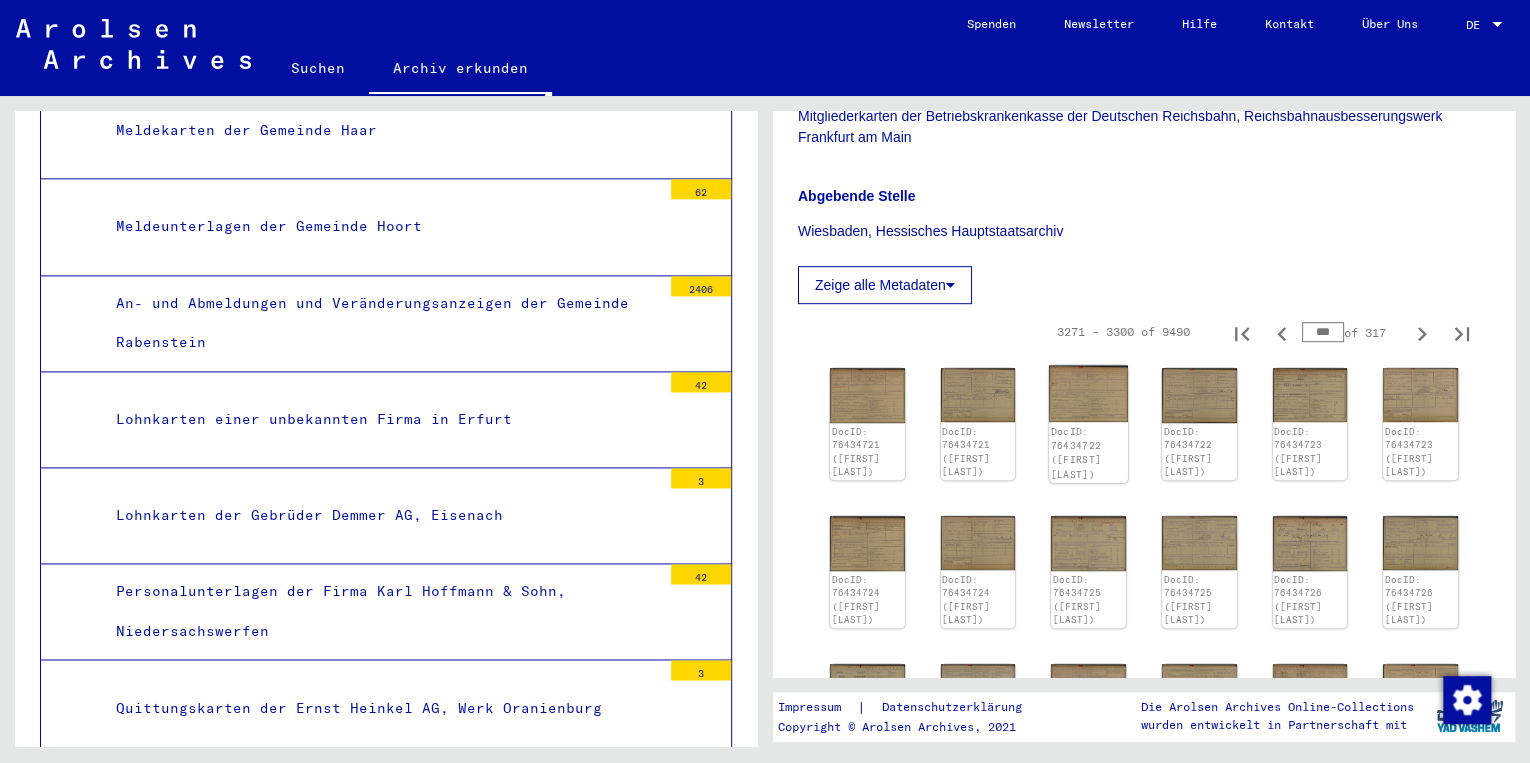 click 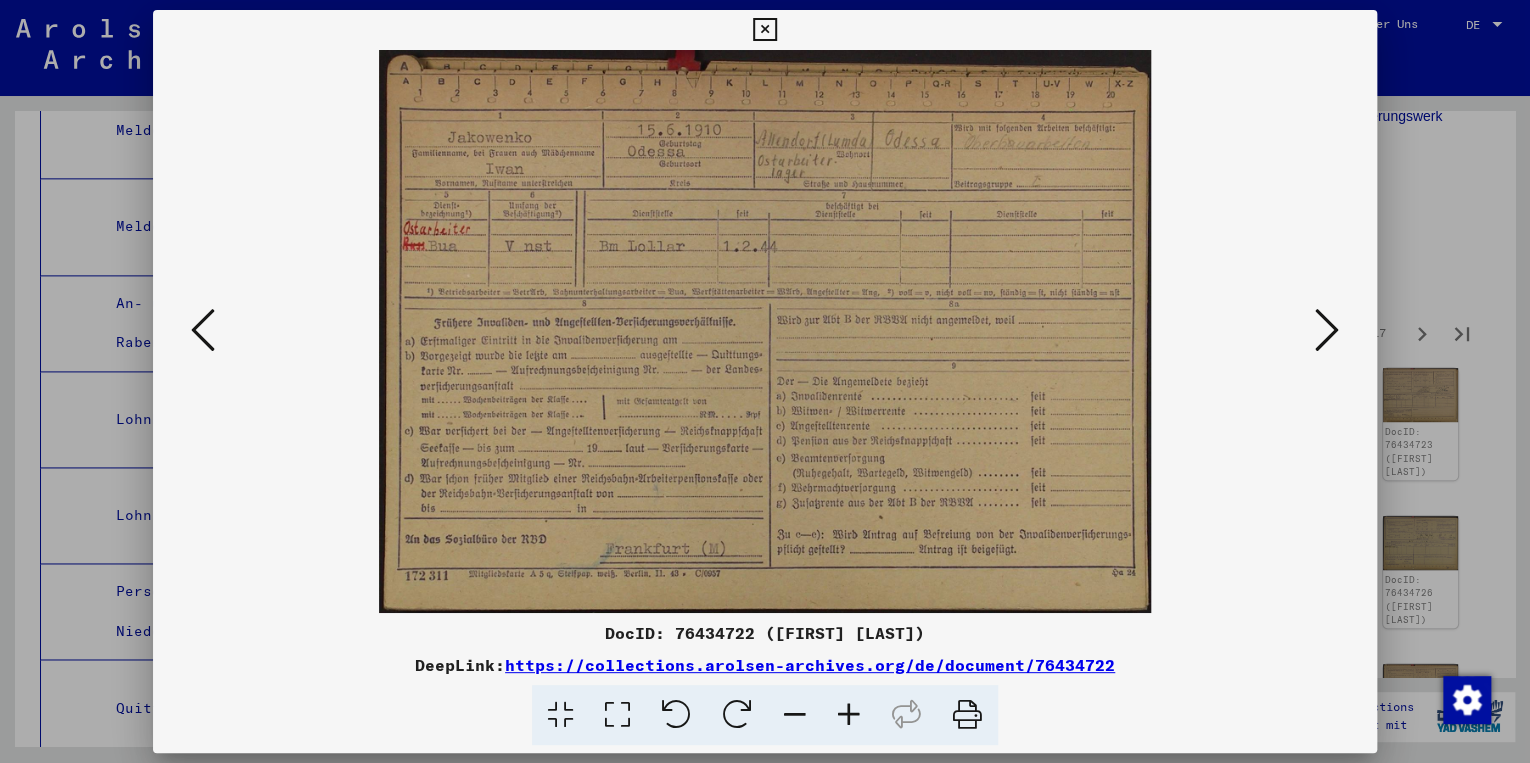 click at bounding box center [1327, 330] 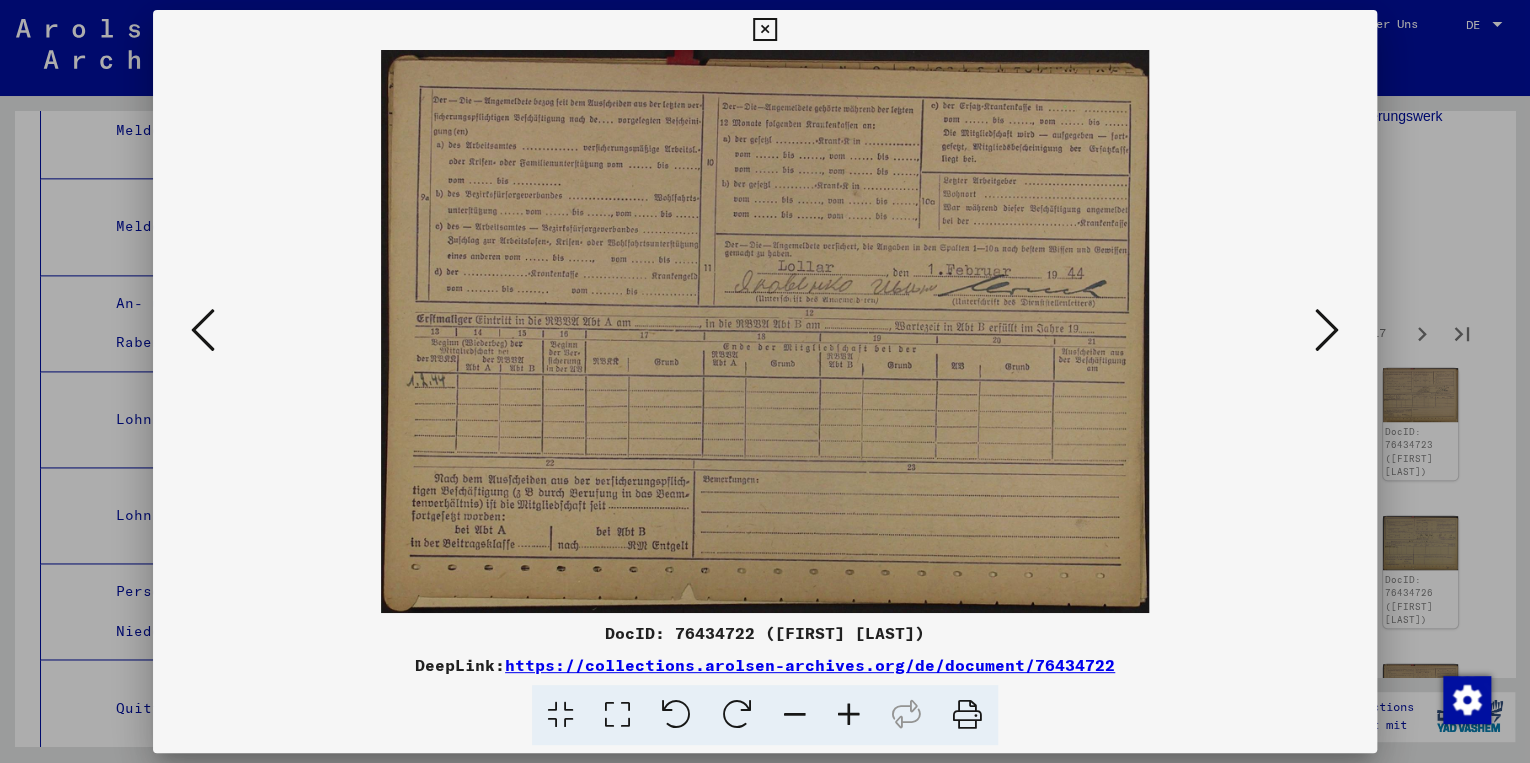 click at bounding box center (1327, 330) 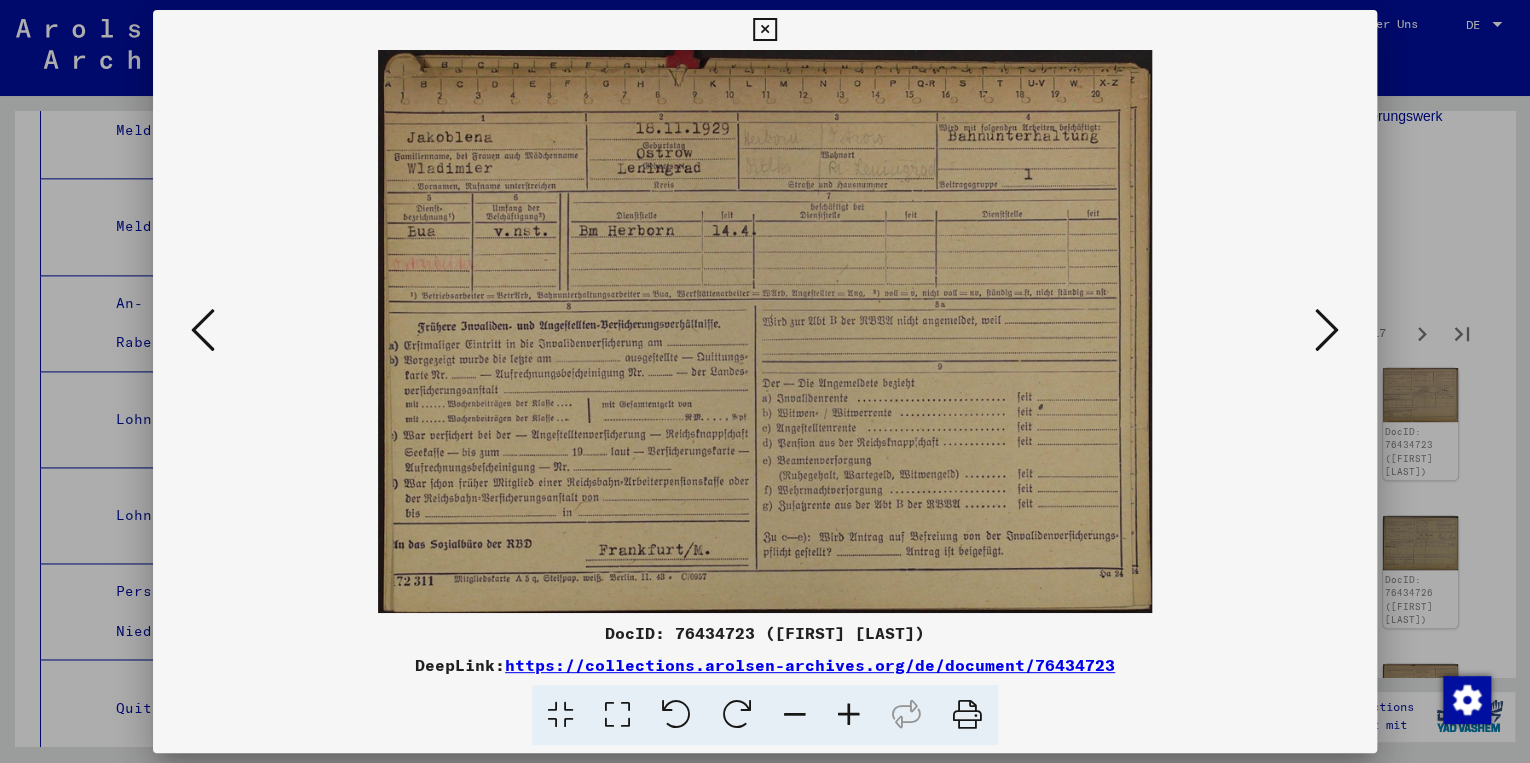 click at bounding box center [1327, 330] 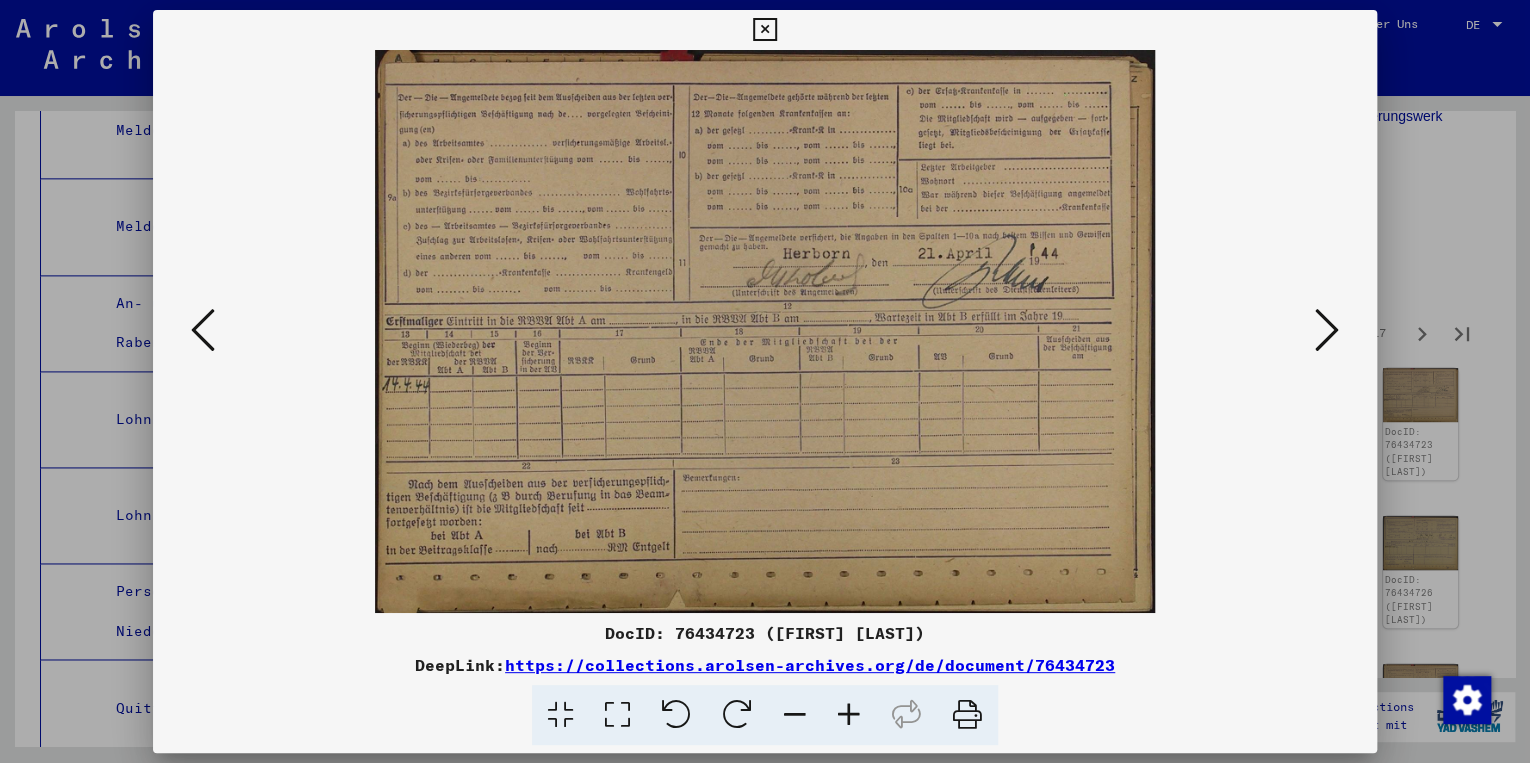 click at bounding box center (1327, 330) 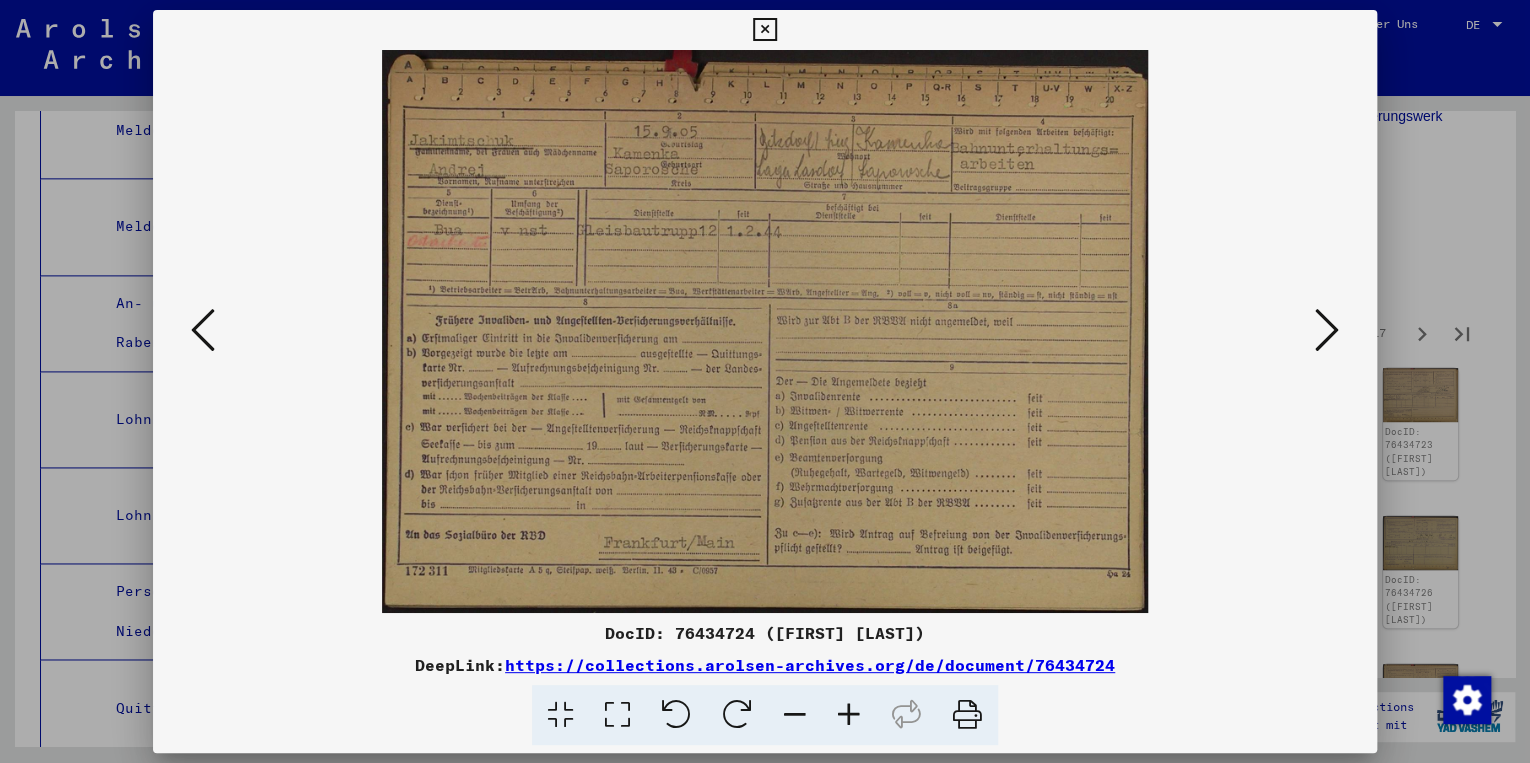 click at bounding box center (1327, 330) 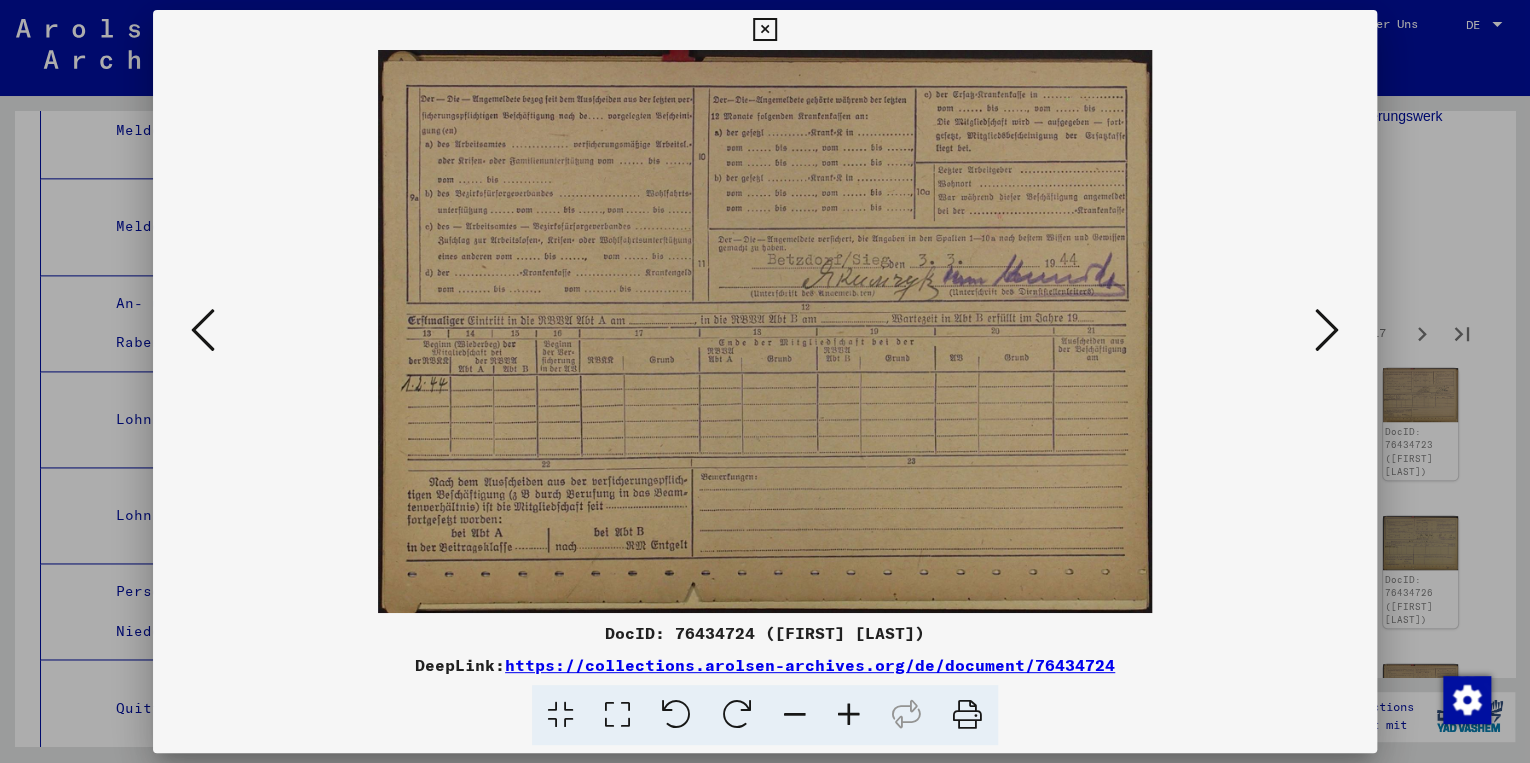 click at bounding box center (1327, 330) 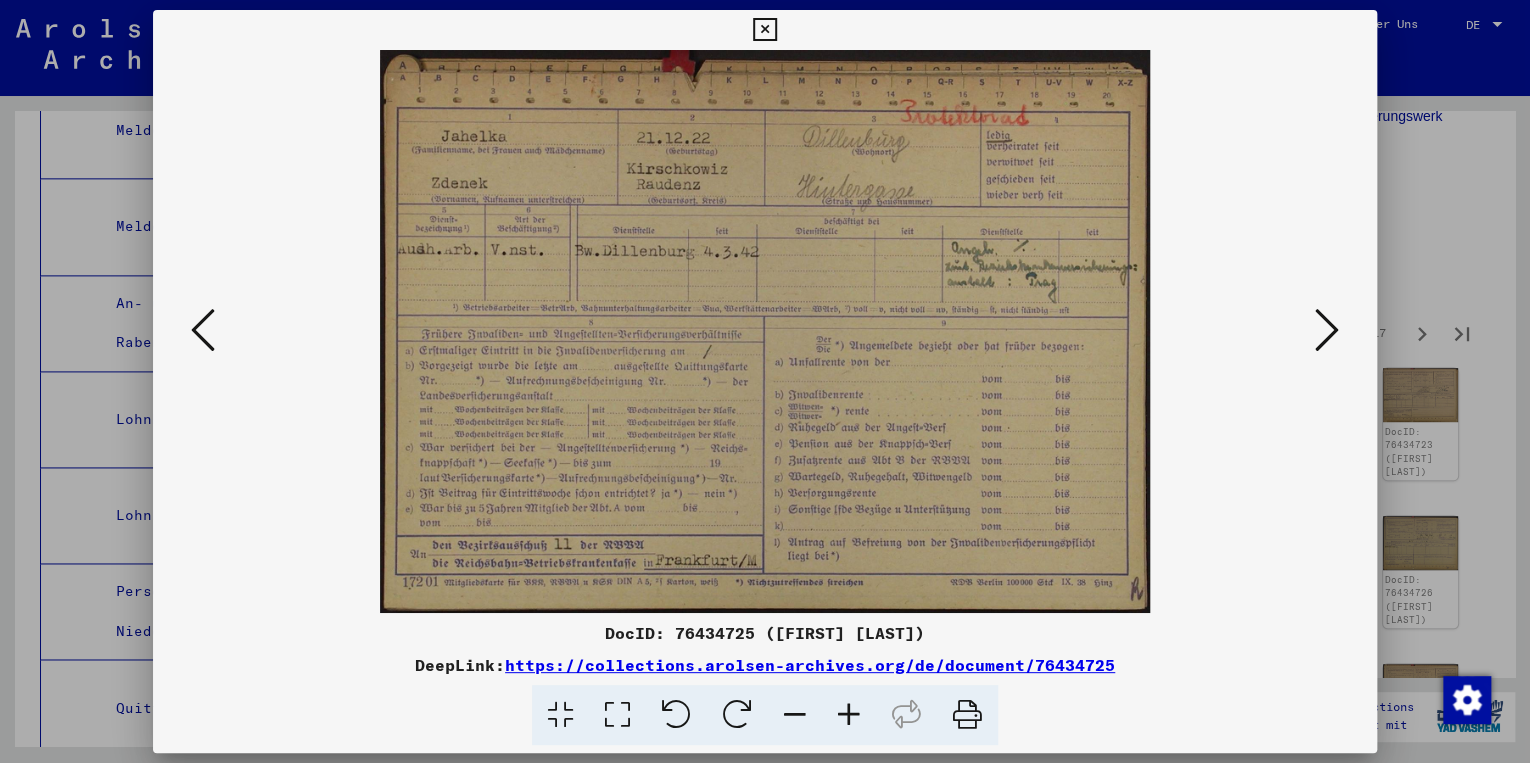 click at bounding box center [1327, 330] 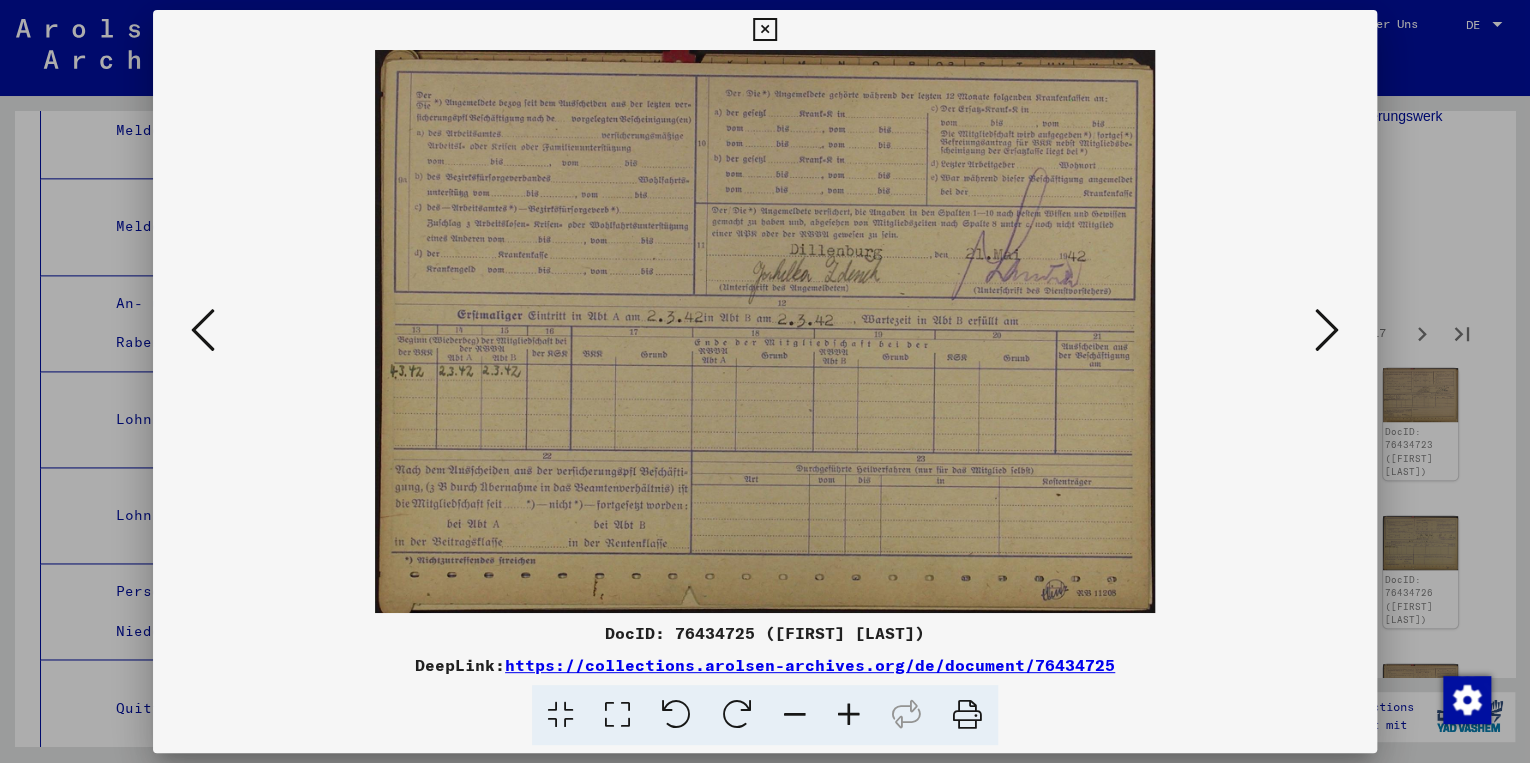 click at bounding box center (1327, 330) 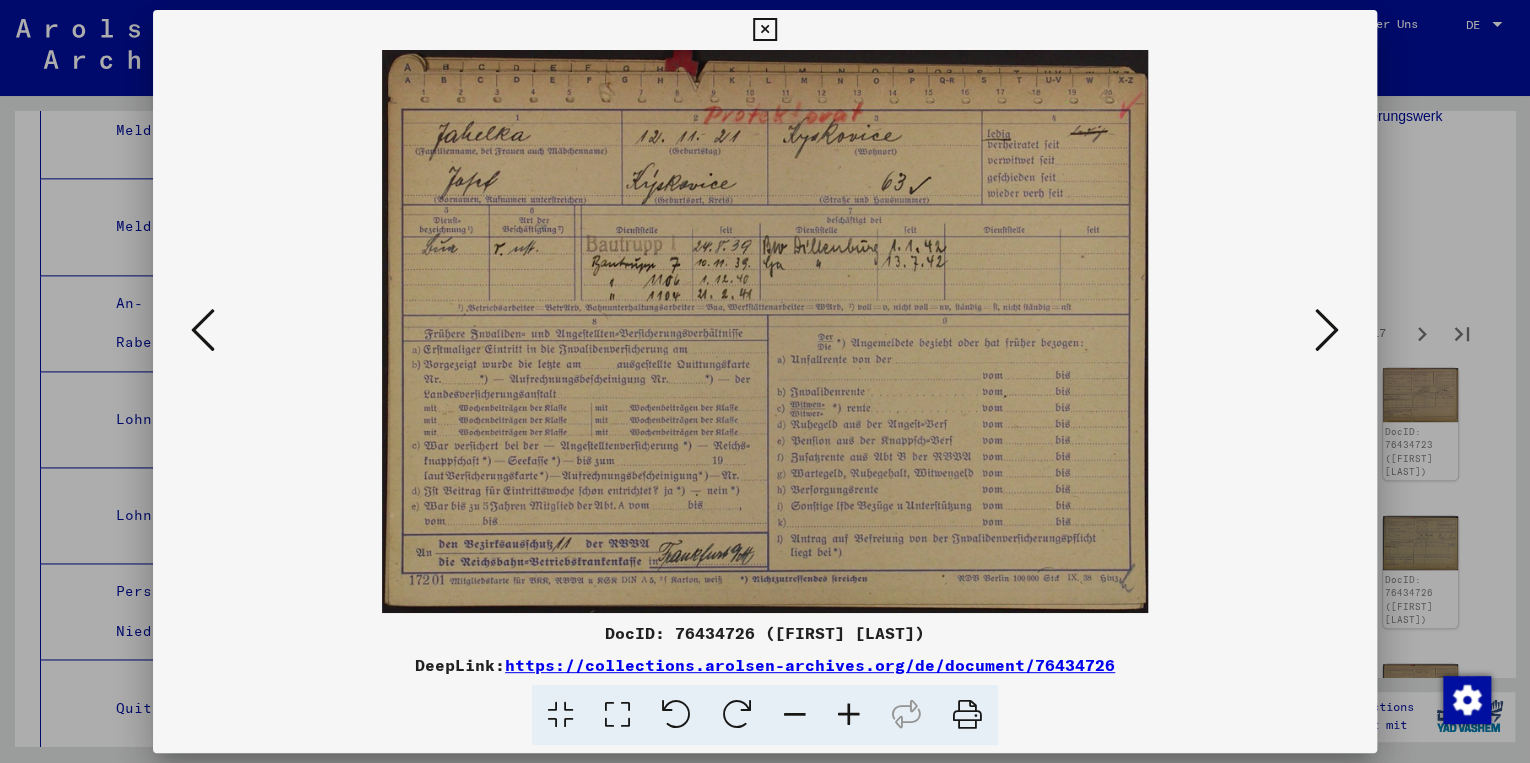 click at bounding box center (1327, 330) 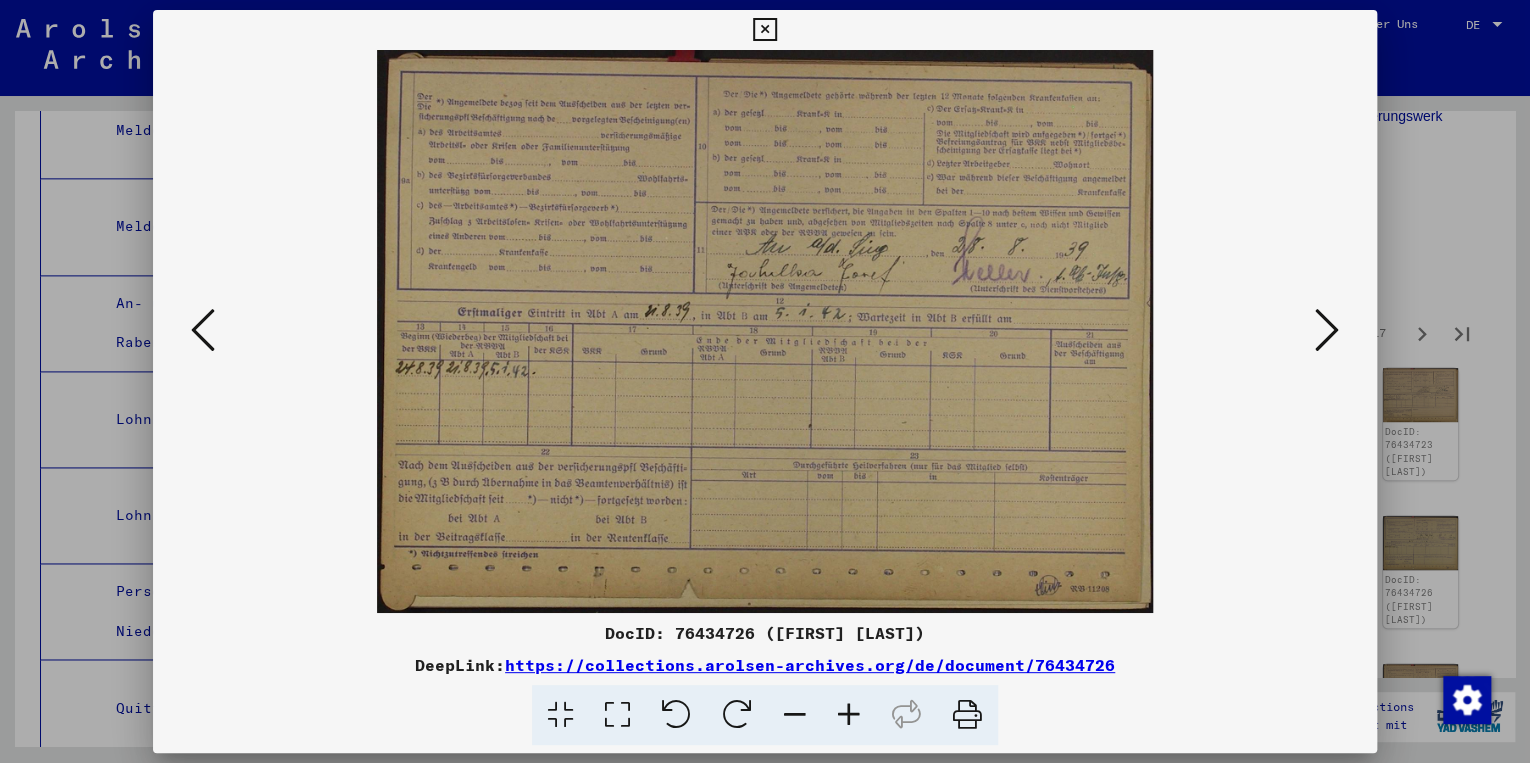 click at bounding box center [1327, 330] 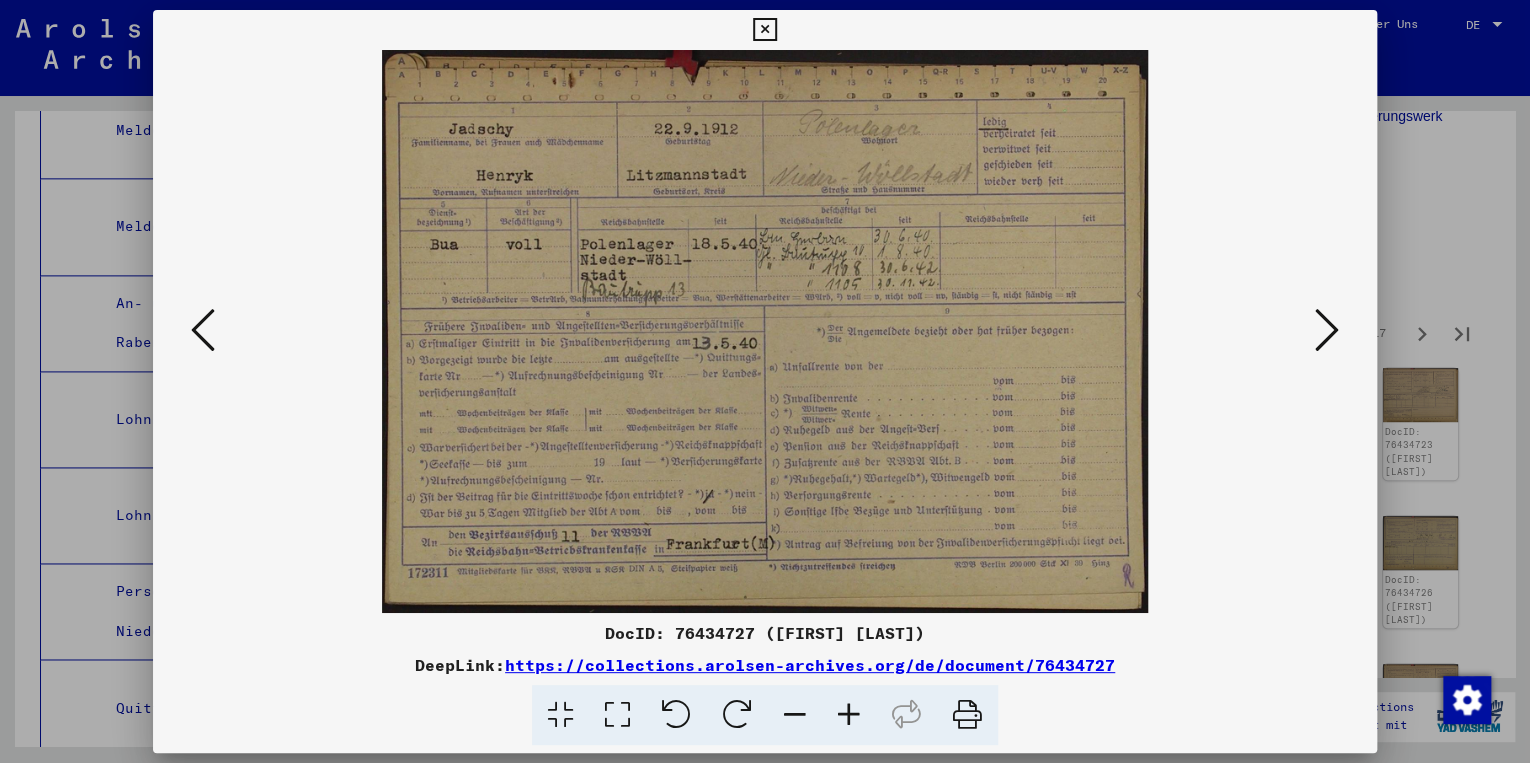 click at bounding box center (1327, 330) 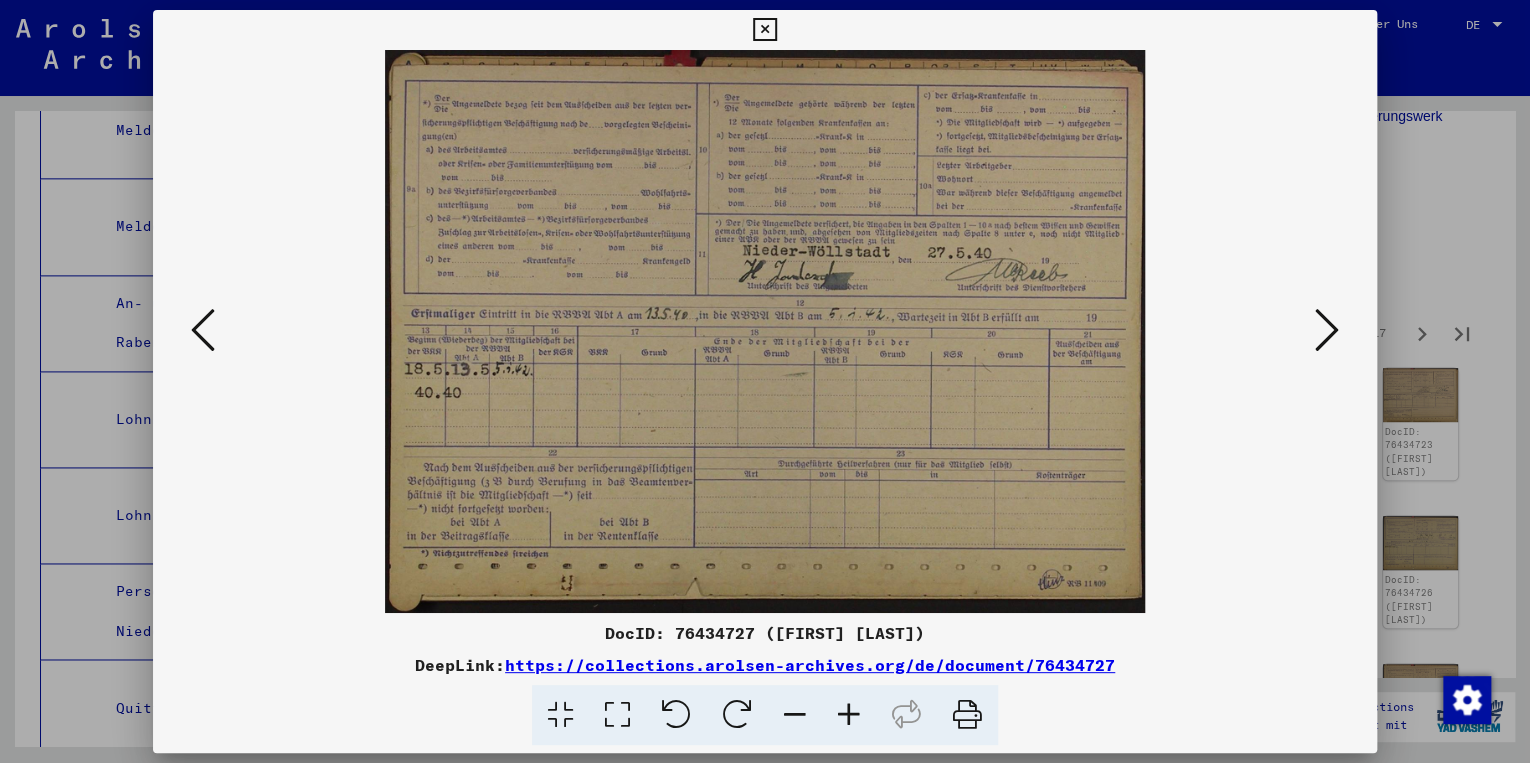 click at bounding box center (1327, 330) 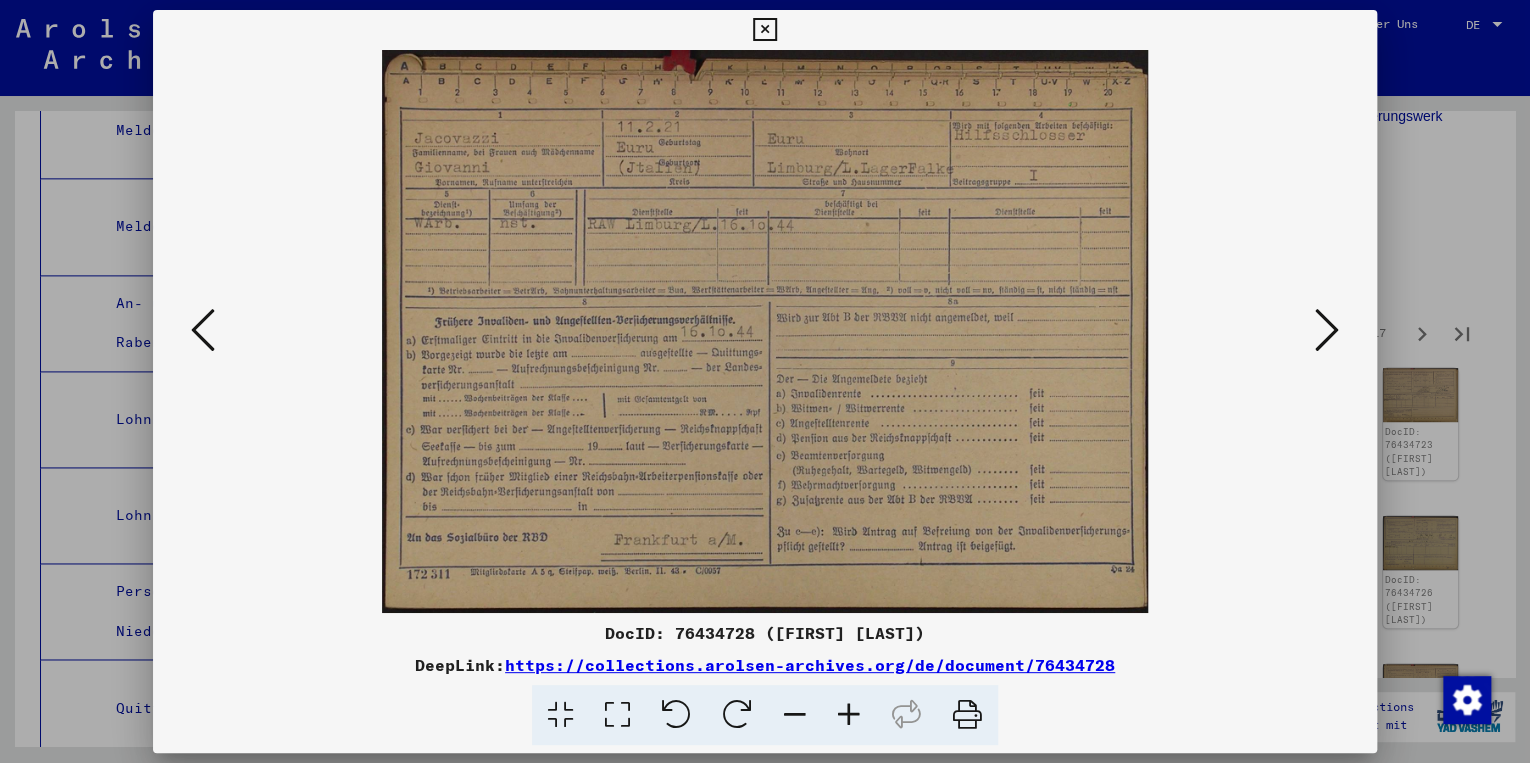 click at bounding box center [1327, 330] 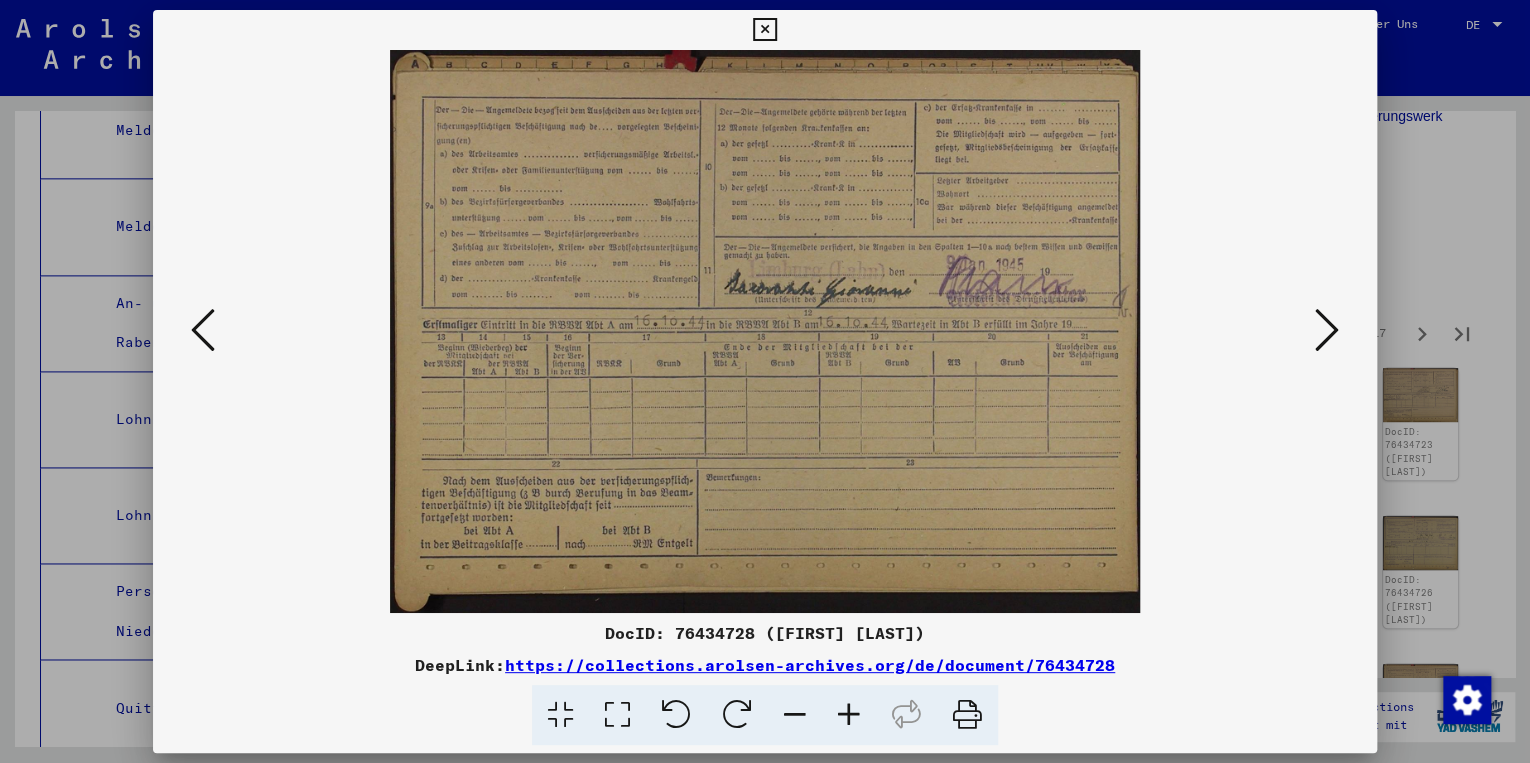 click at bounding box center [1327, 330] 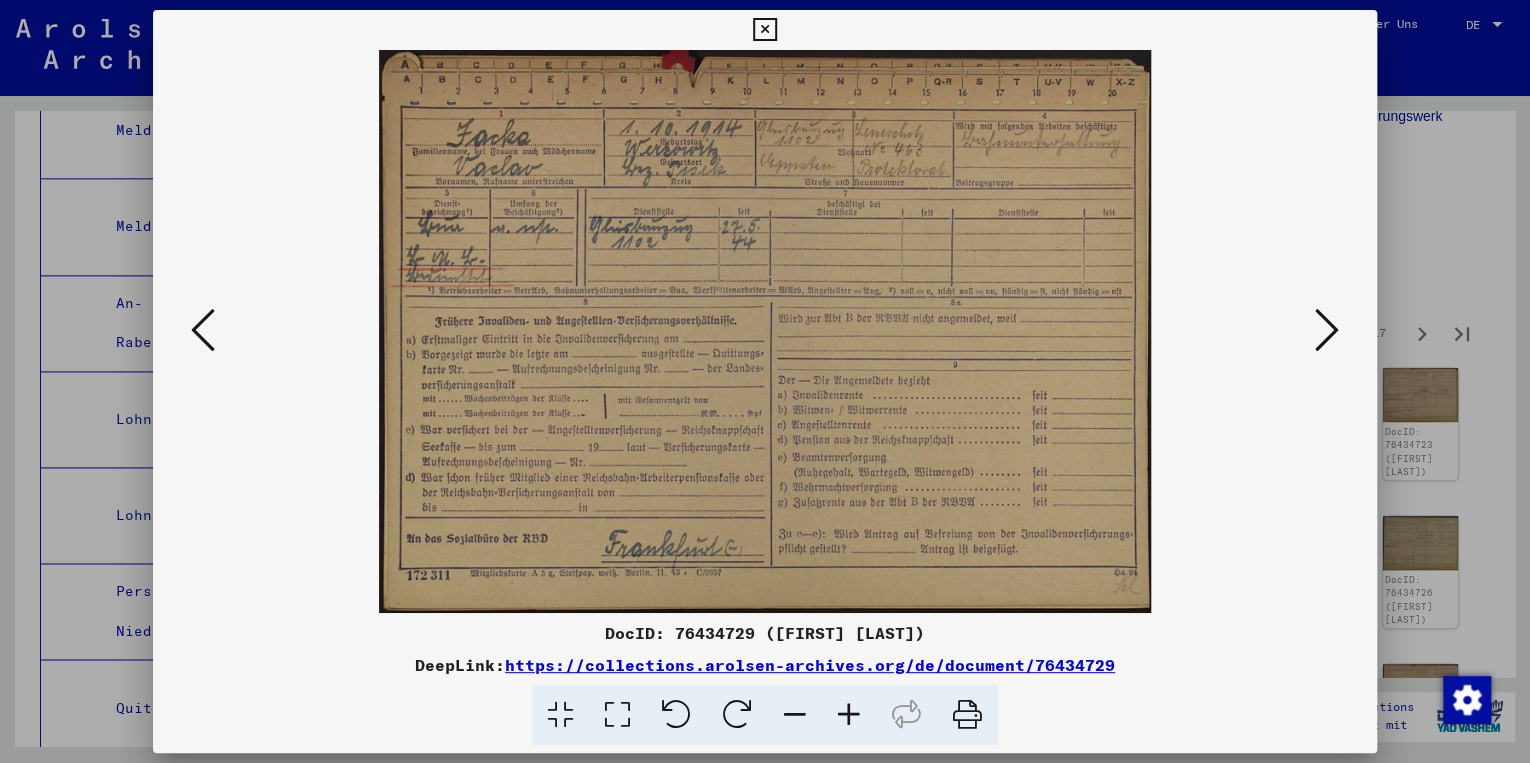 click at bounding box center [1327, 330] 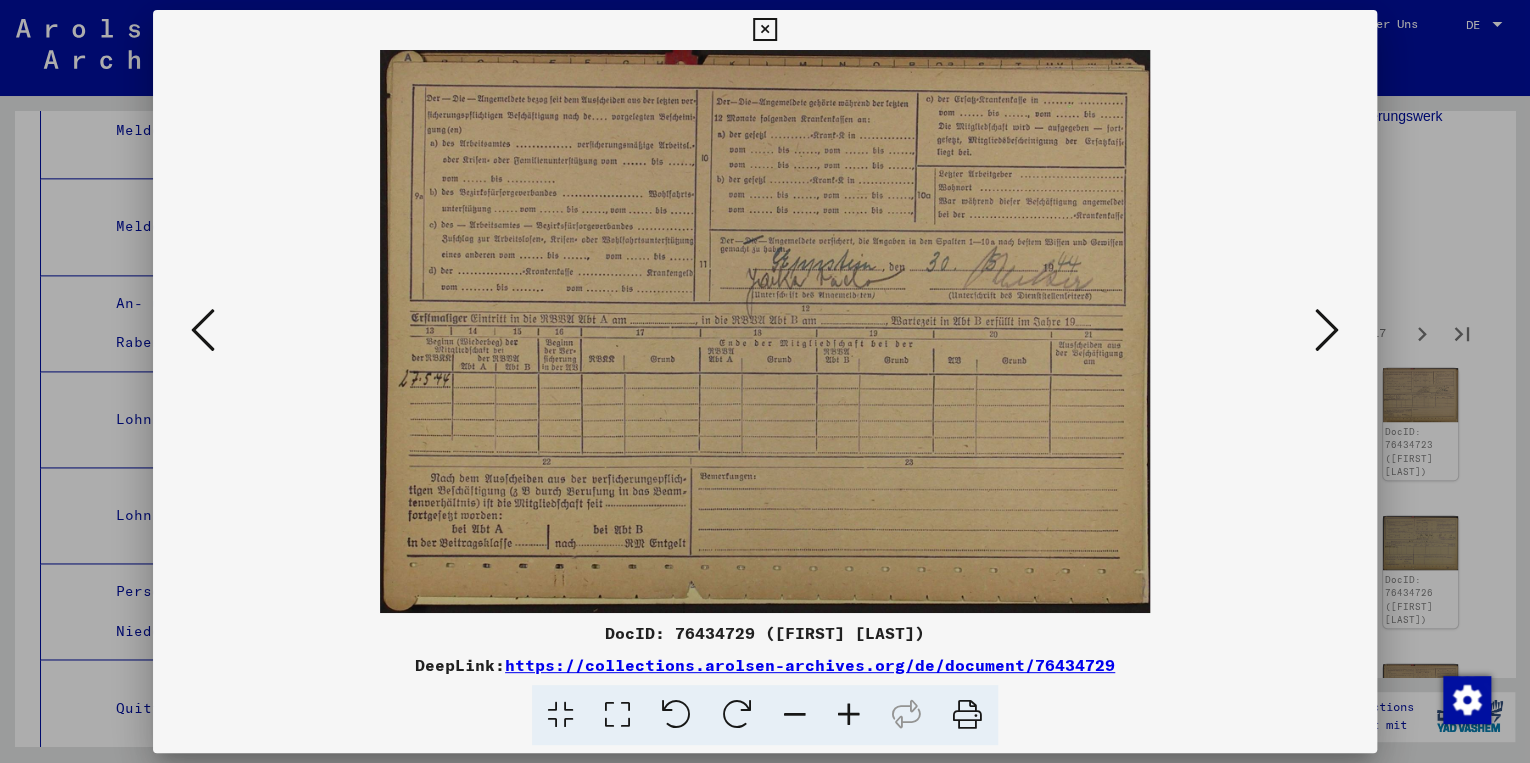 click at bounding box center [1327, 330] 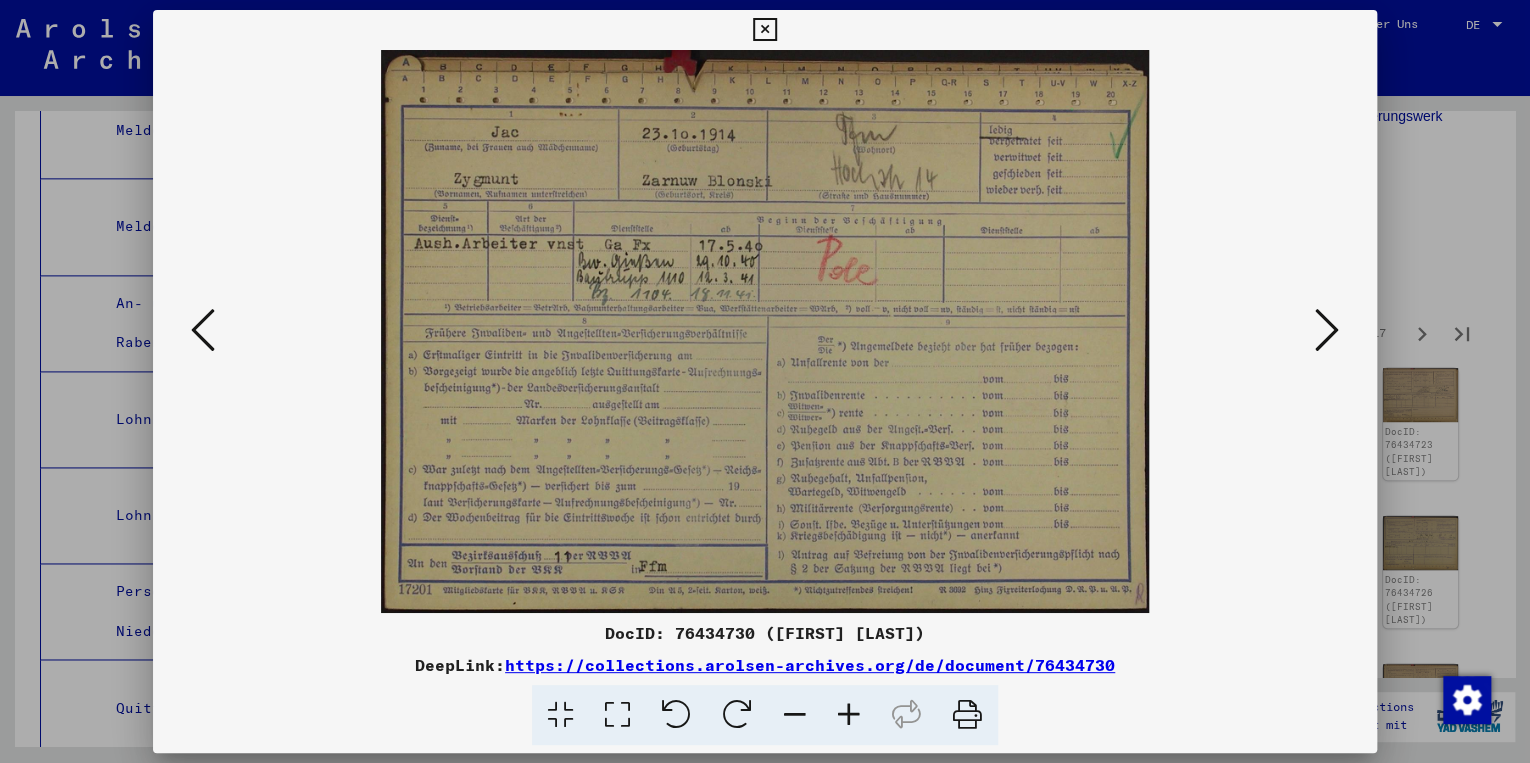 click at bounding box center (1327, 330) 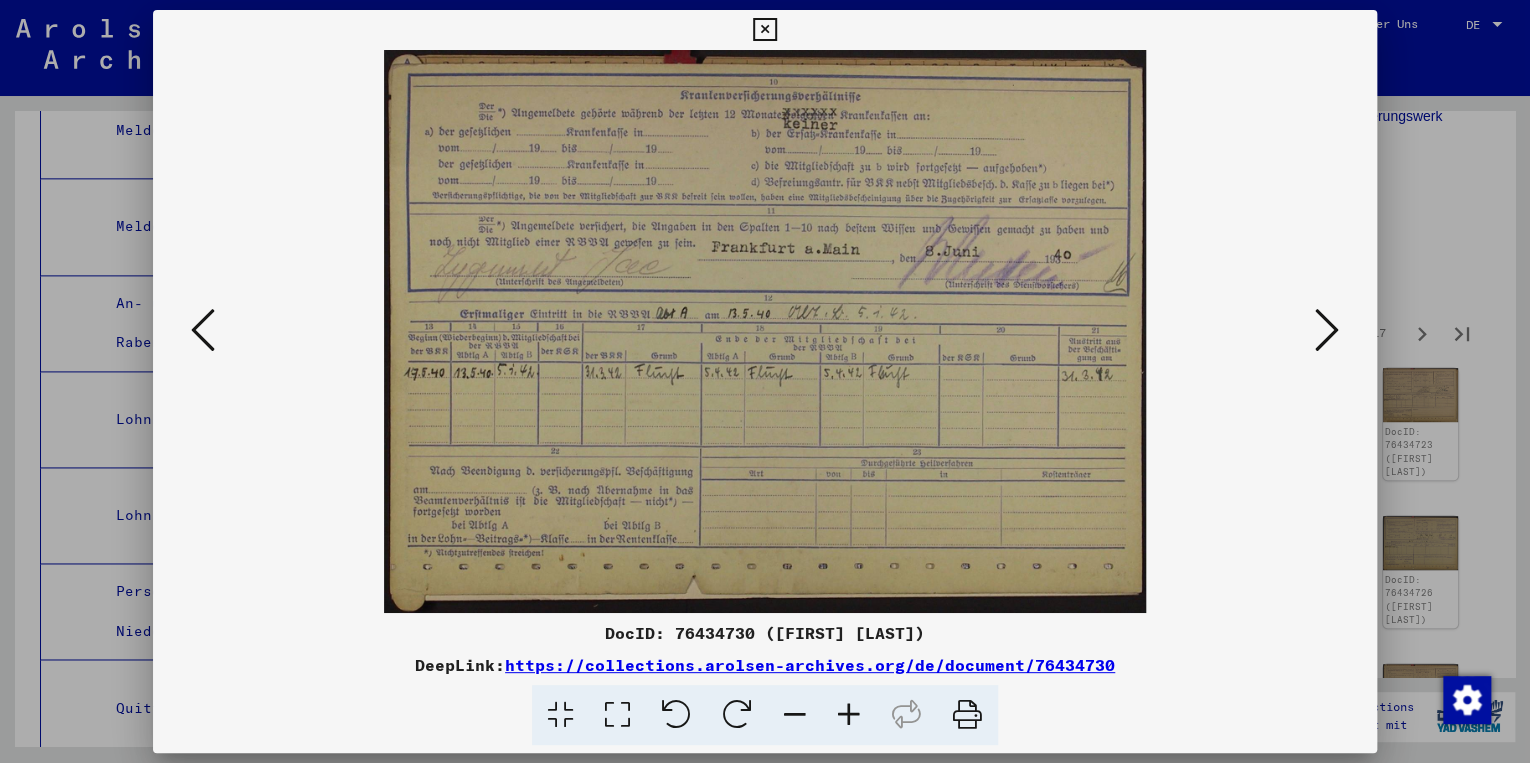 click at bounding box center (1327, 330) 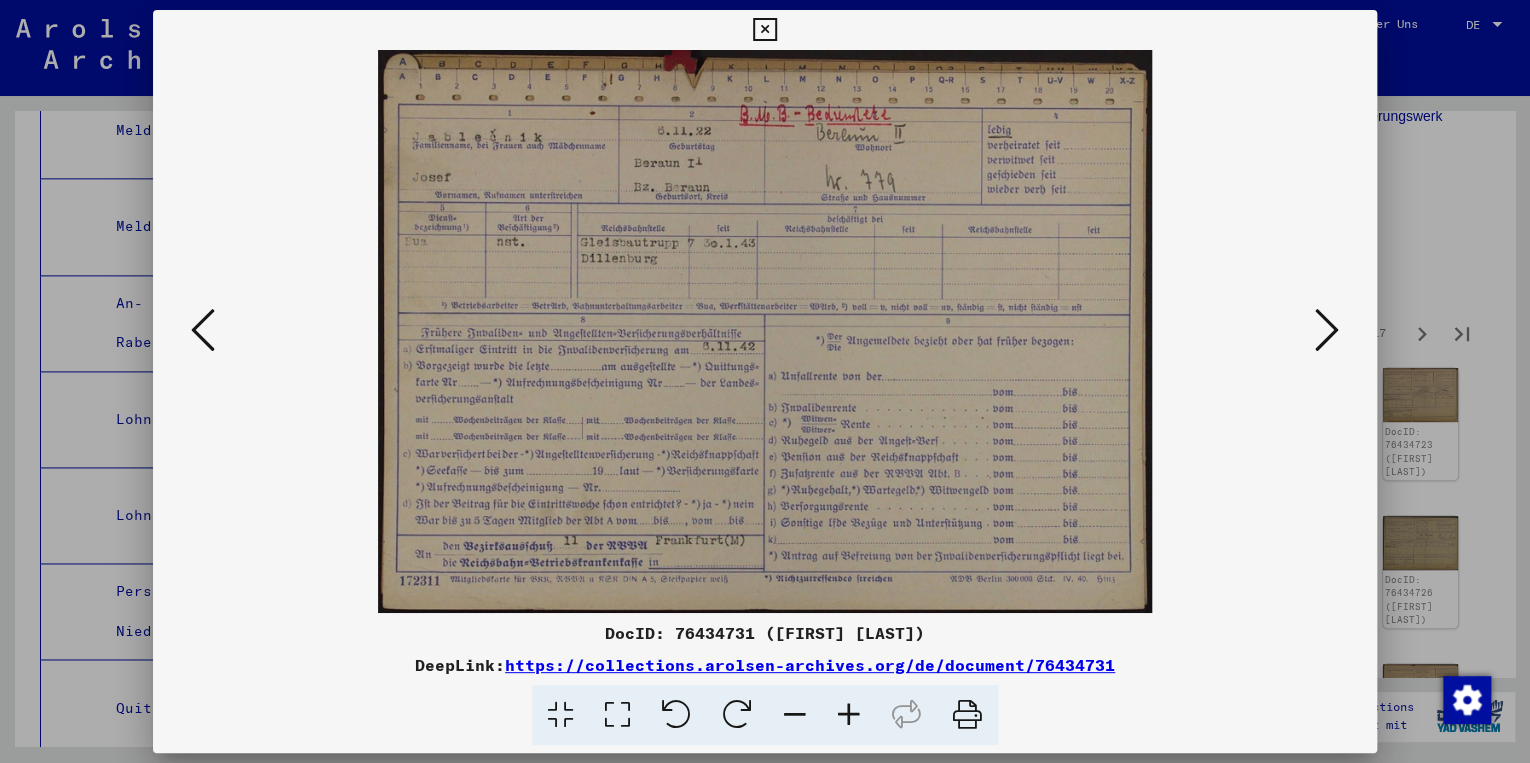 click at bounding box center [1327, 330] 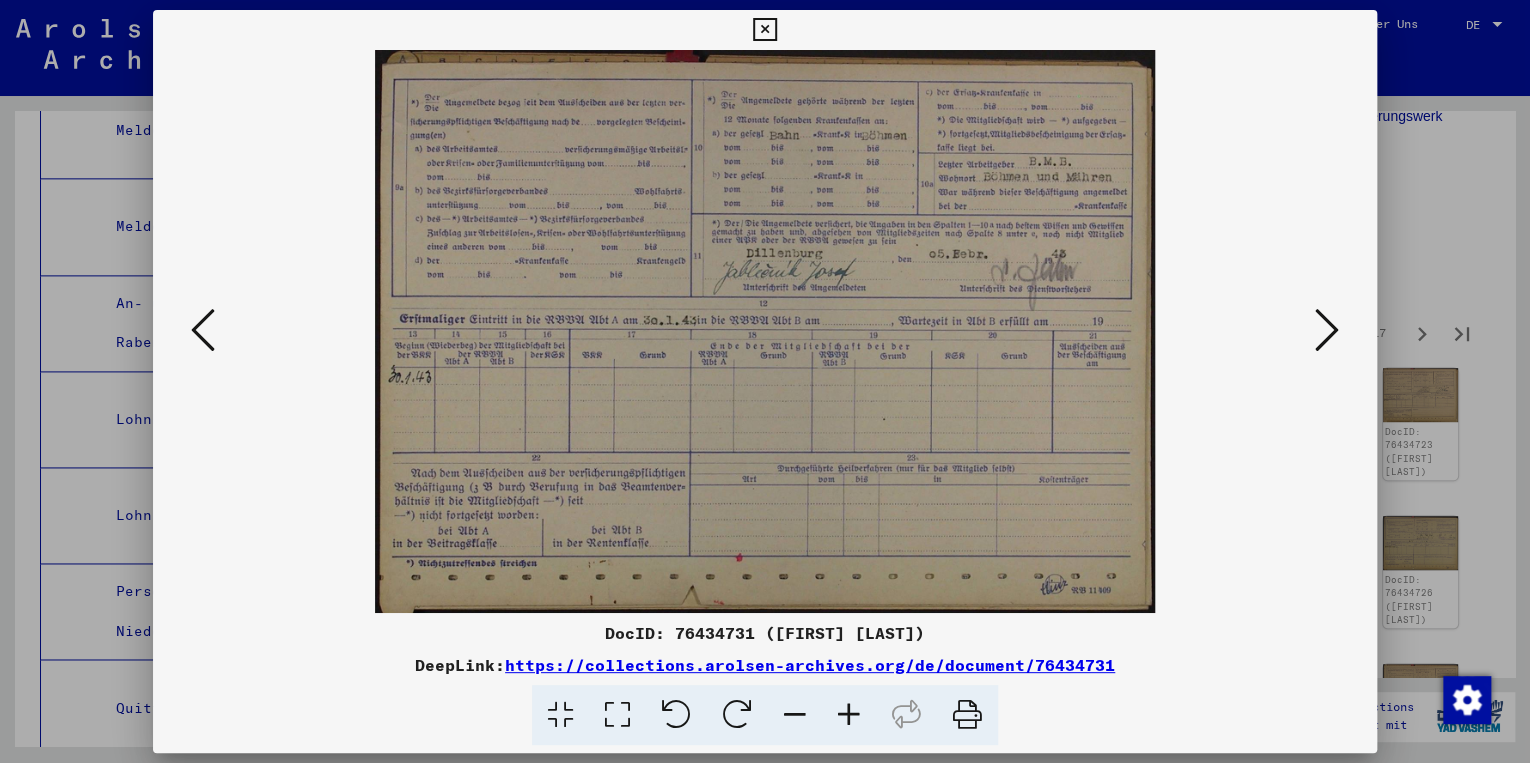 click at bounding box center [1327, 330] 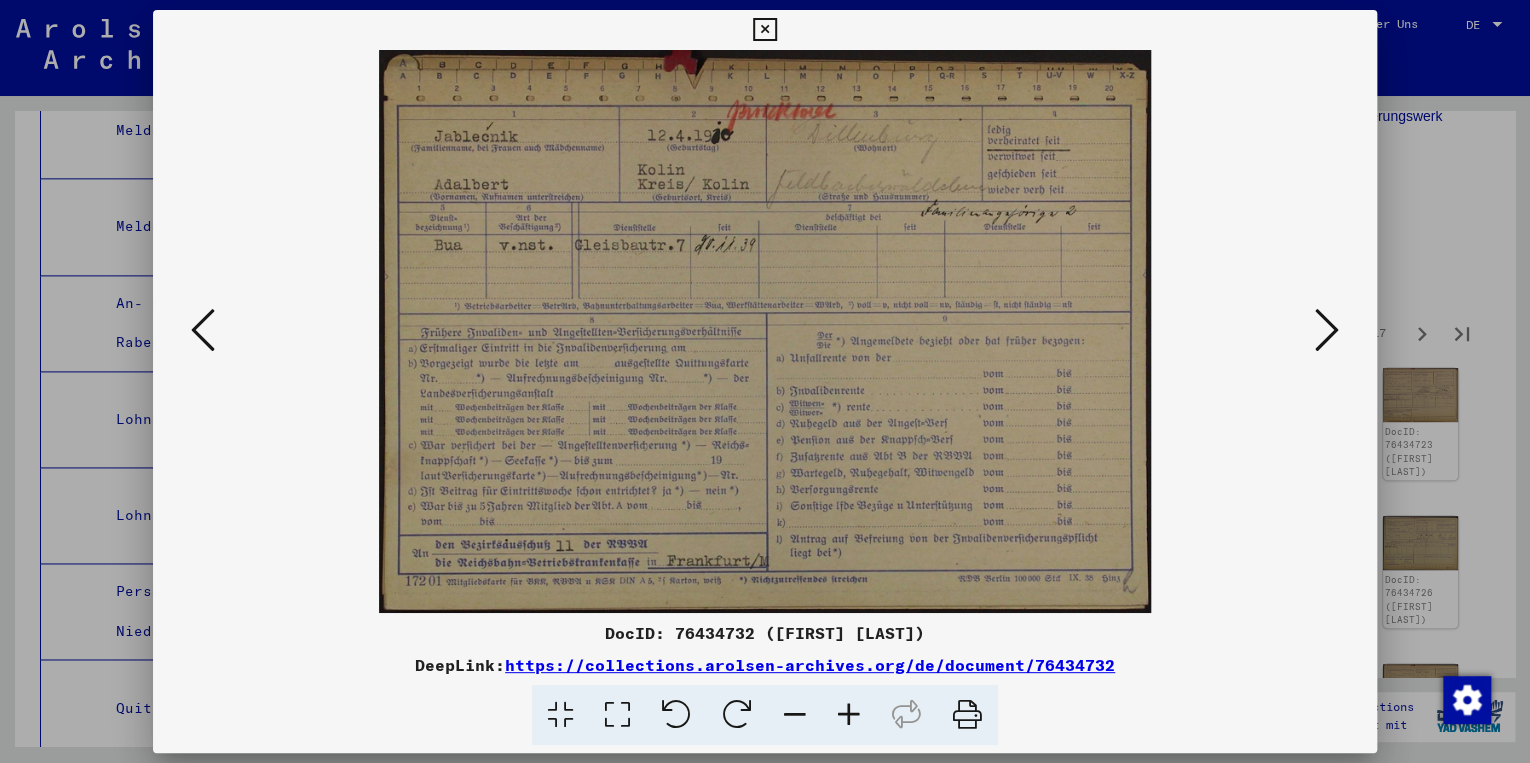 click at bounding box center [1327, 330] 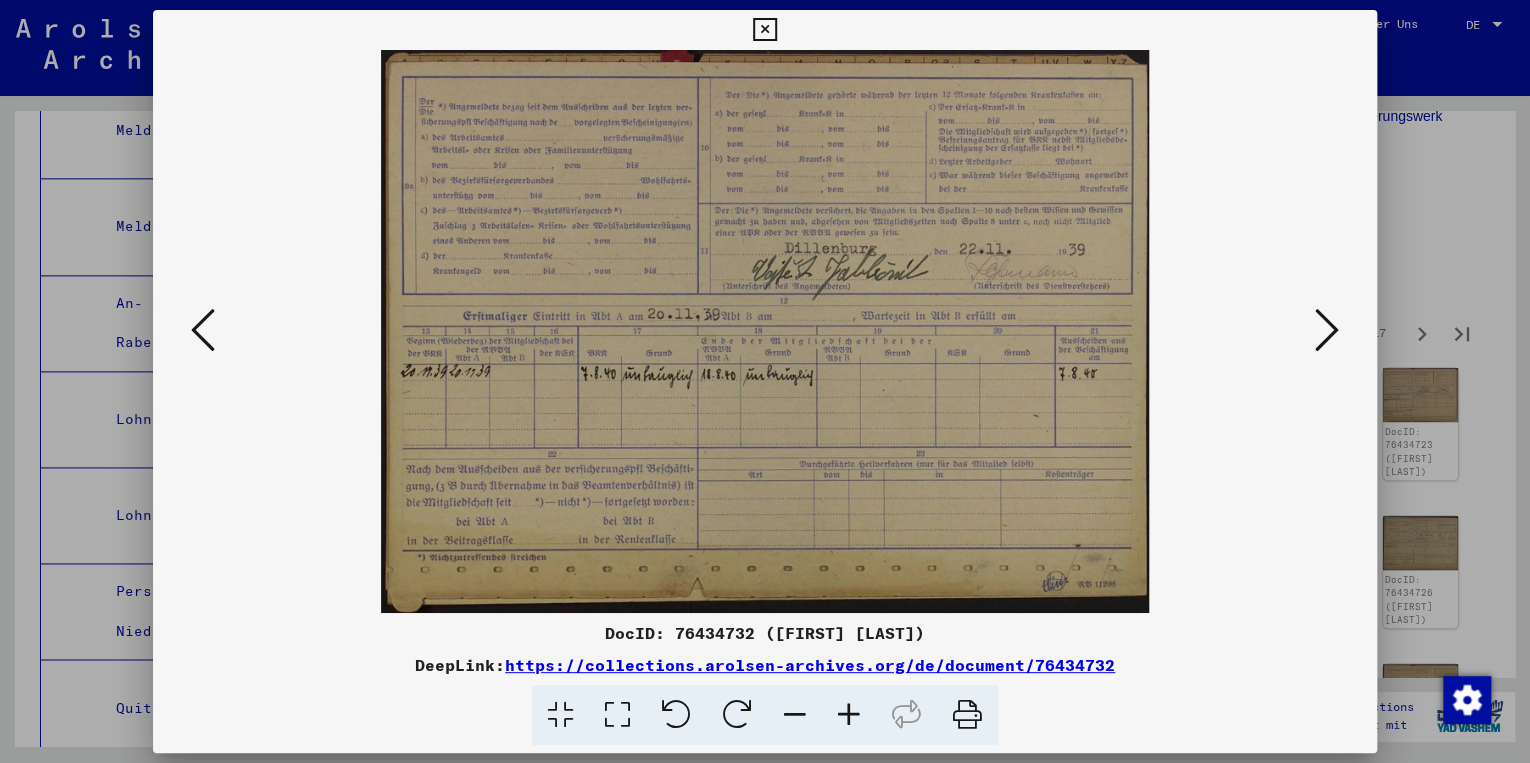 click at bounding box center [1327, 330] 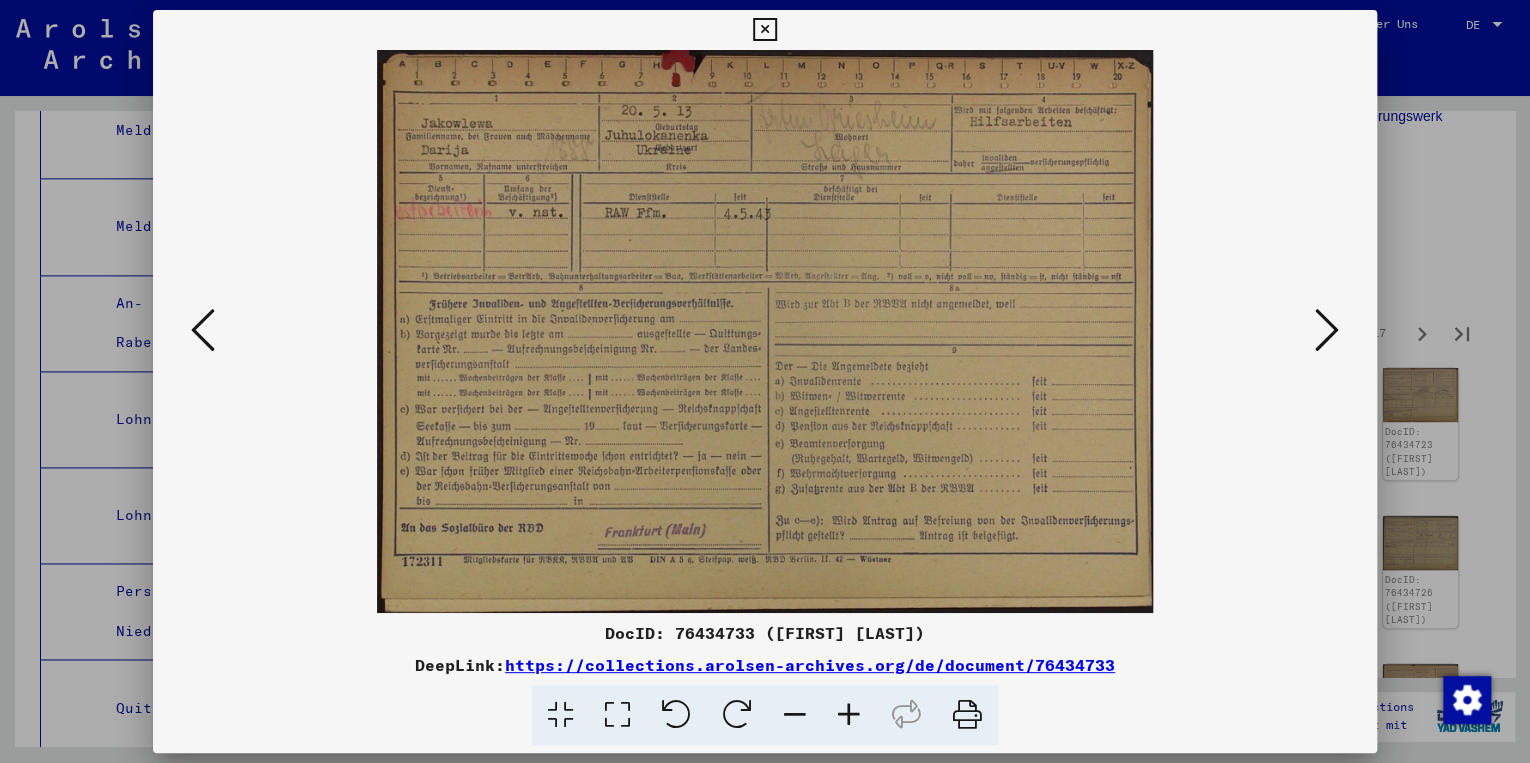 click at bounding box center [764, 30] 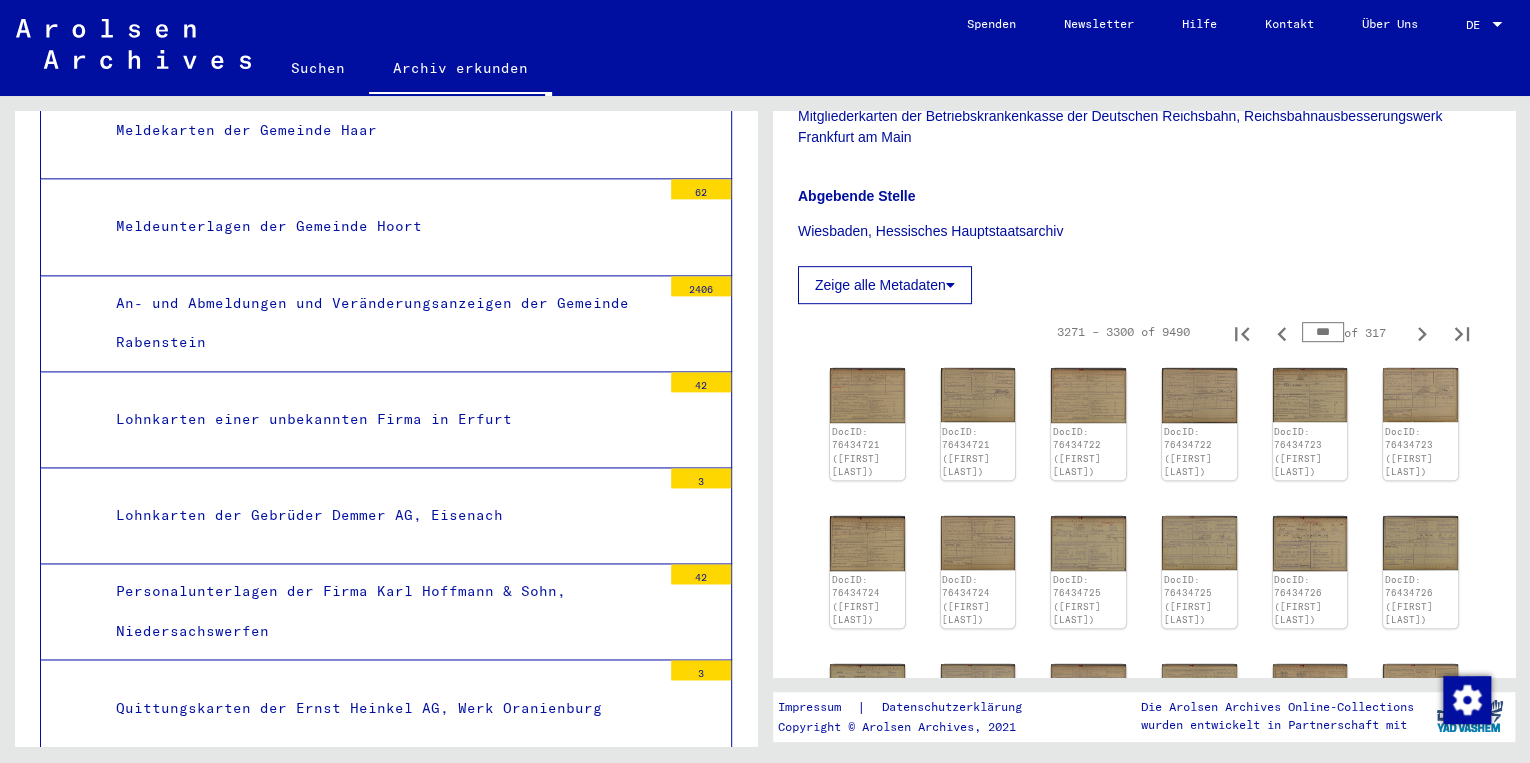 scroll, scrollTop: 160, scrollLeft: 0, axis: vertical 